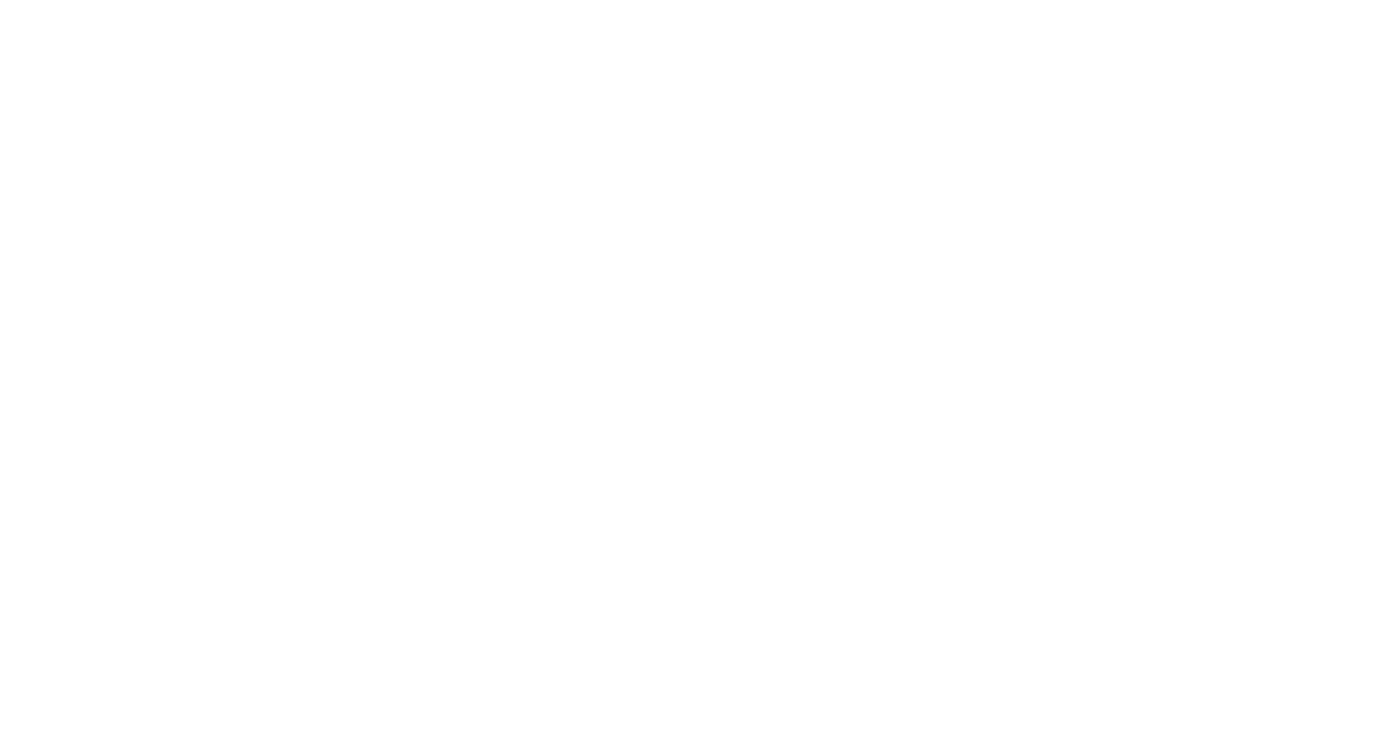 scroll, scrollTop: 0, scrollLeft: 0, axis: both 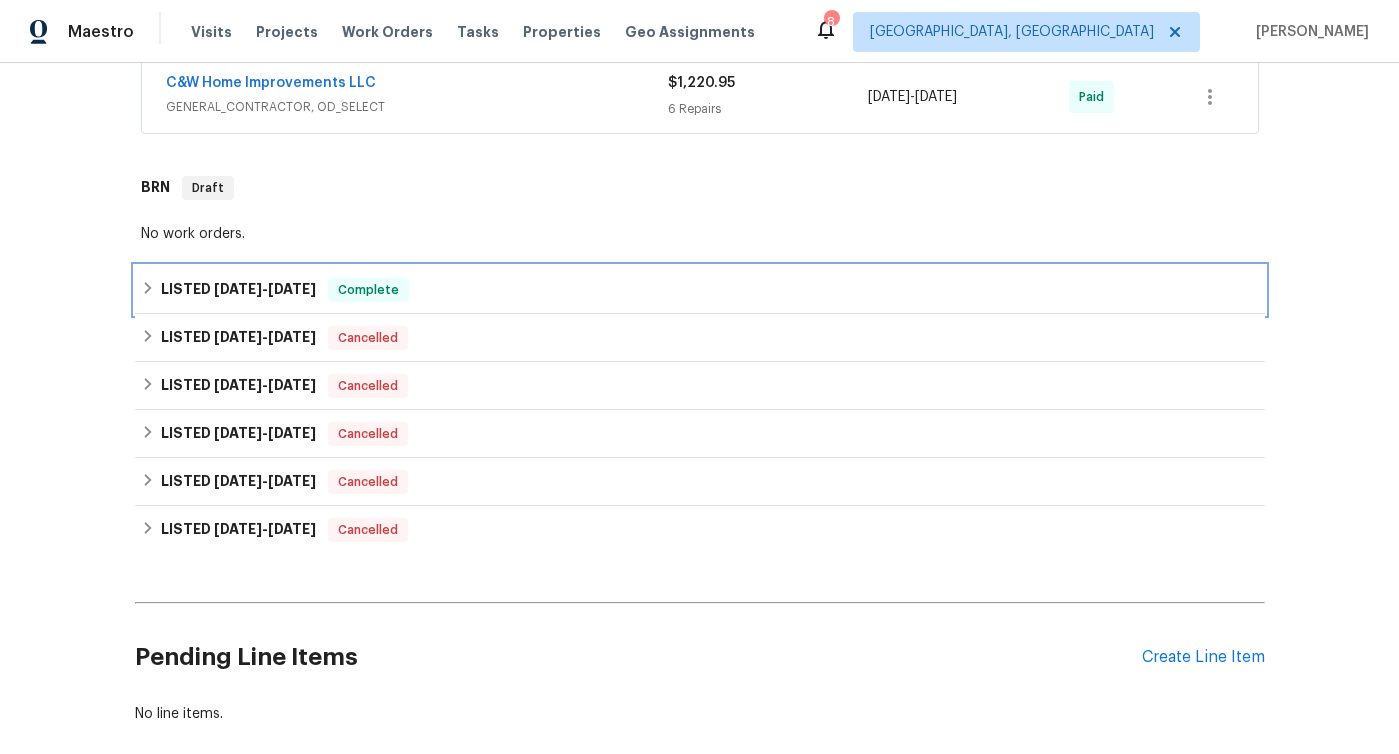 click 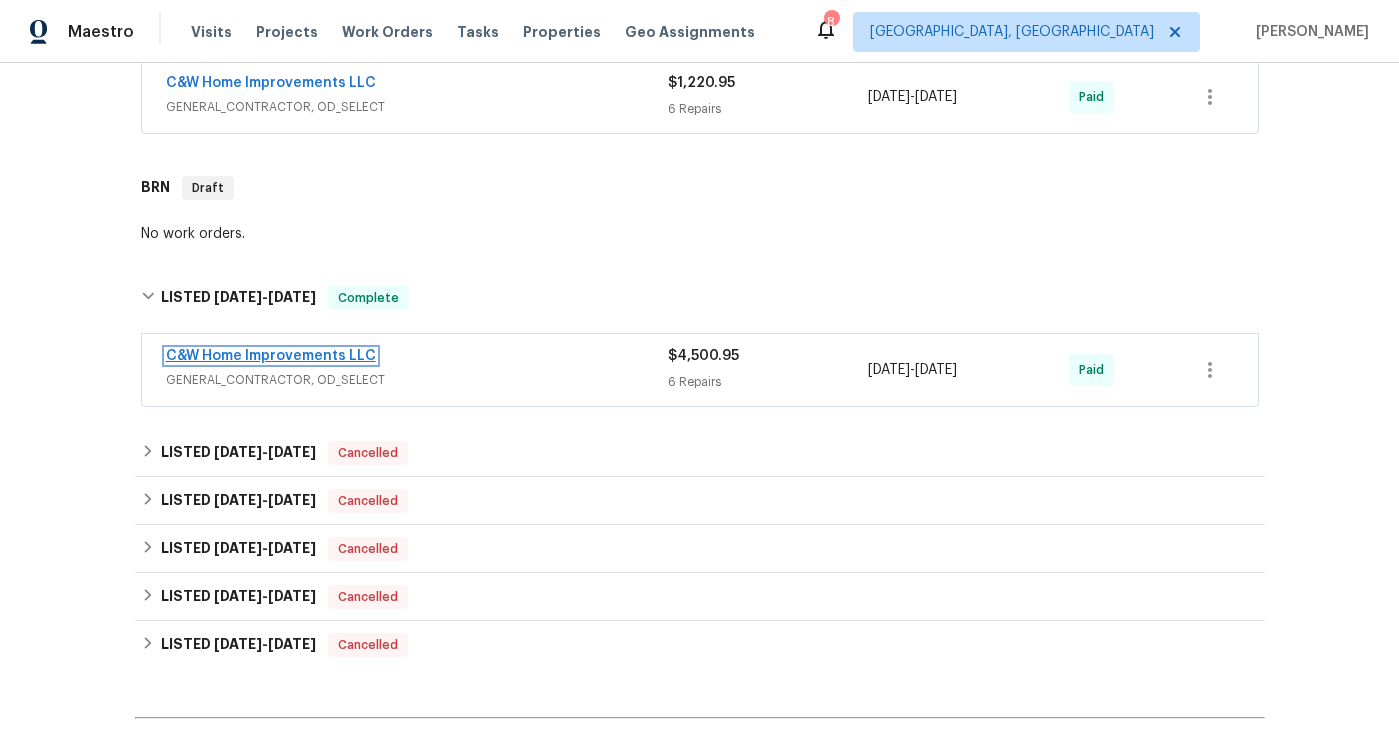 click on "C&W Home Improvements LLC" at bounding box center (271, 356) 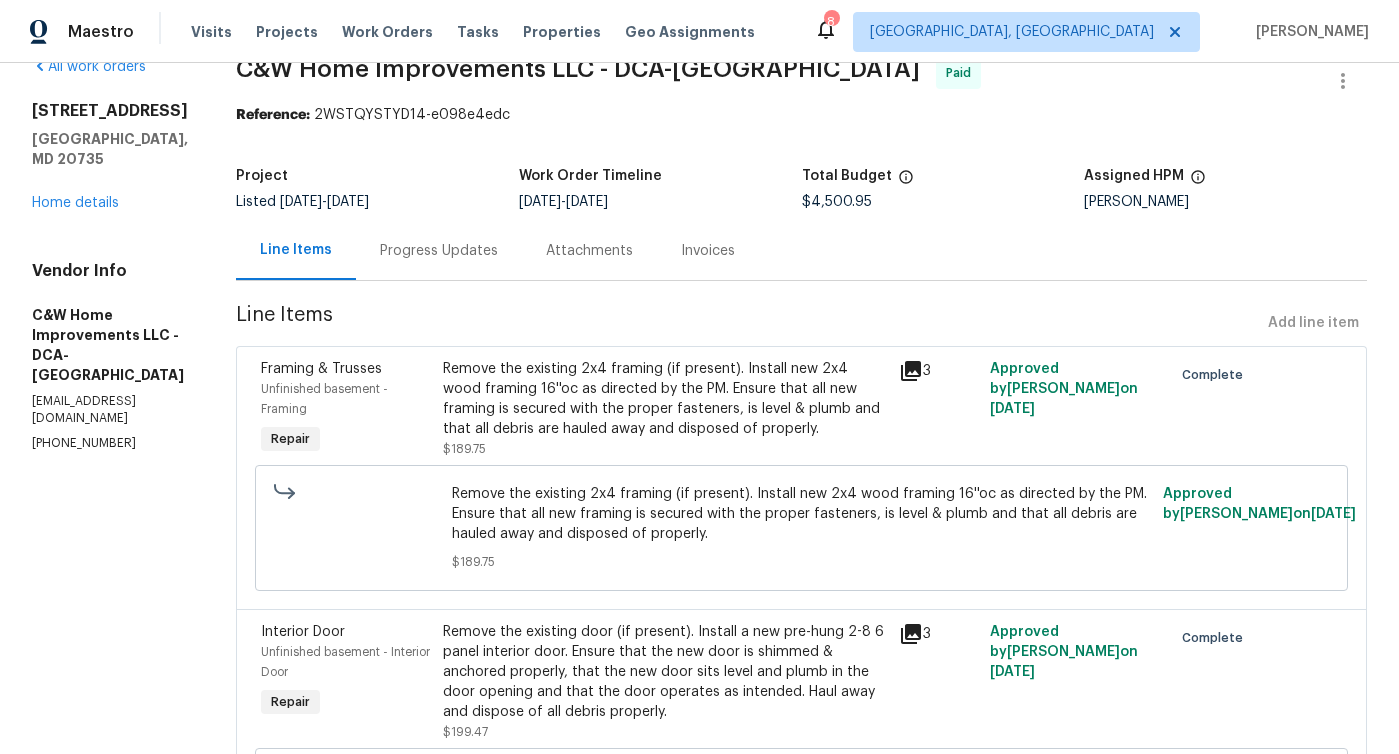 scroll, scrollTop: 29, scrollLeft: 0, axis: vertical 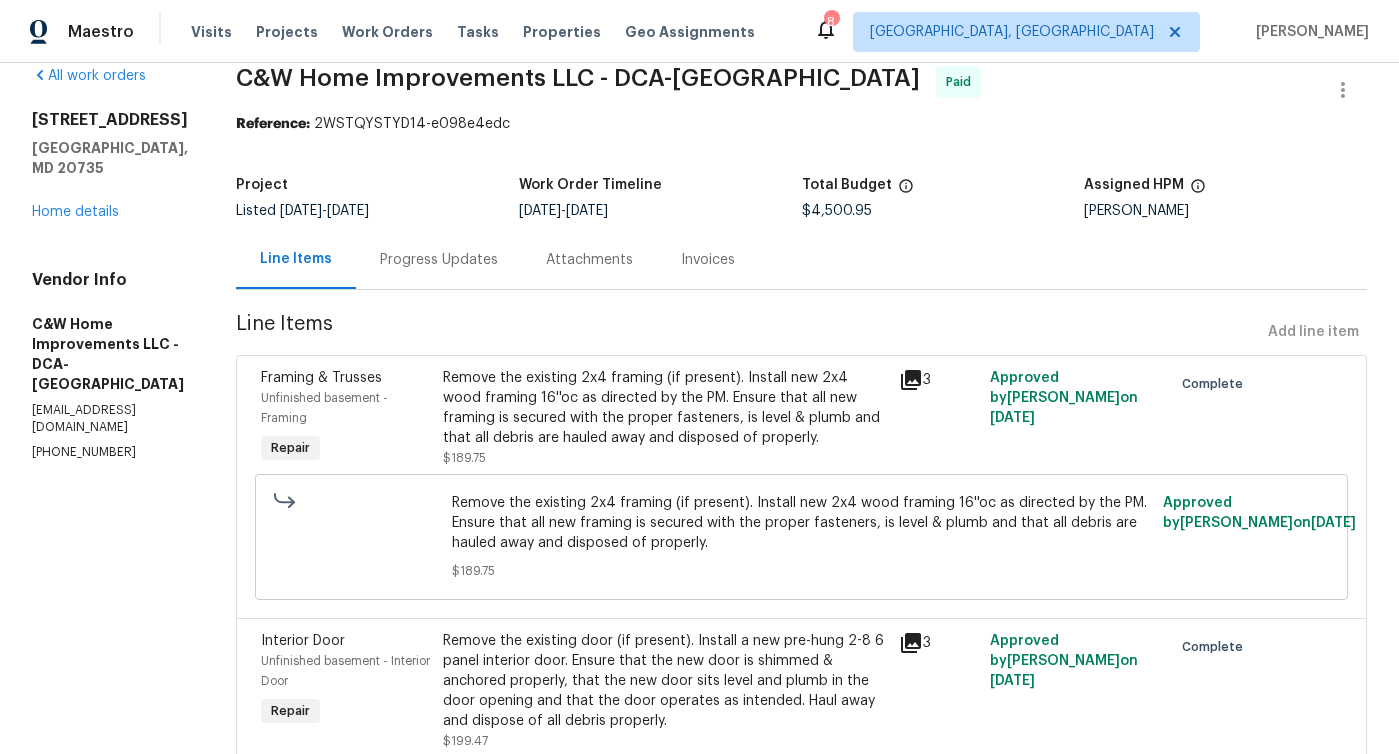 click 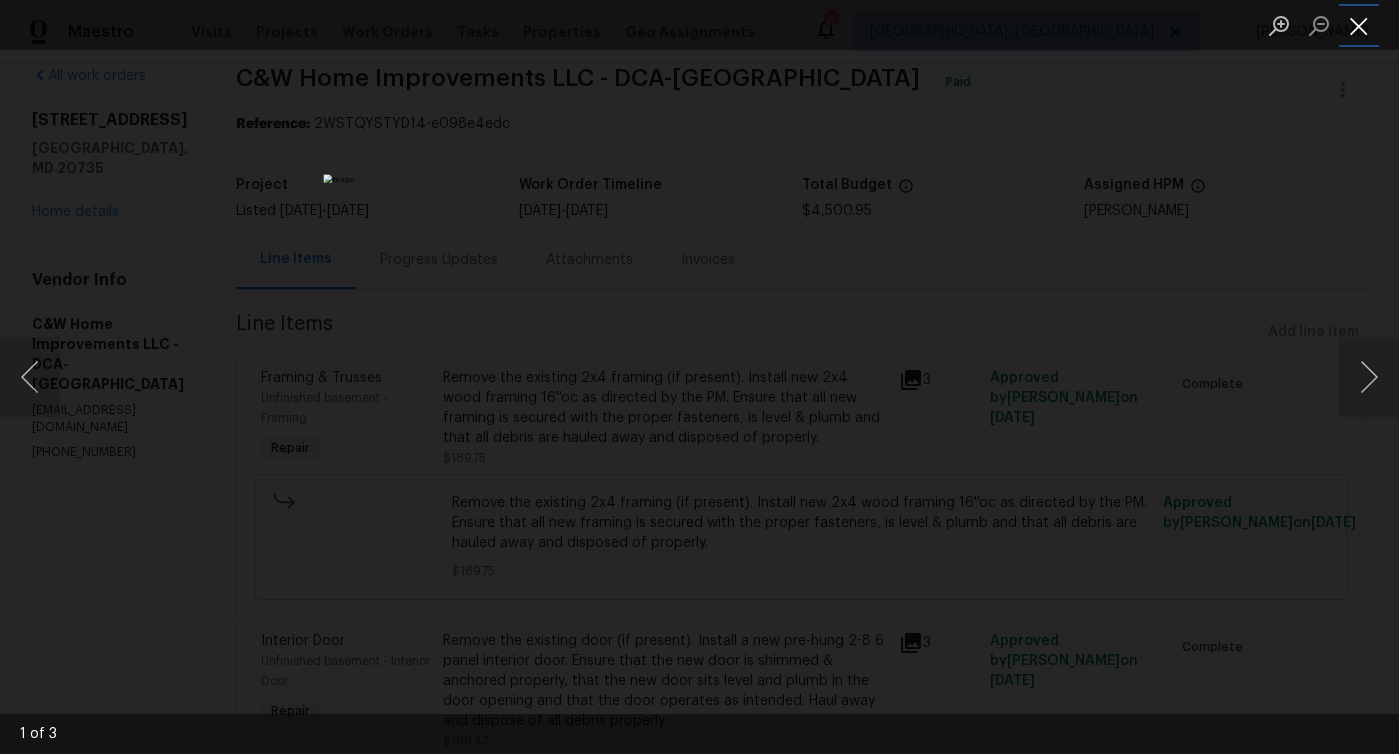 click at bounding box center [1359, 25] 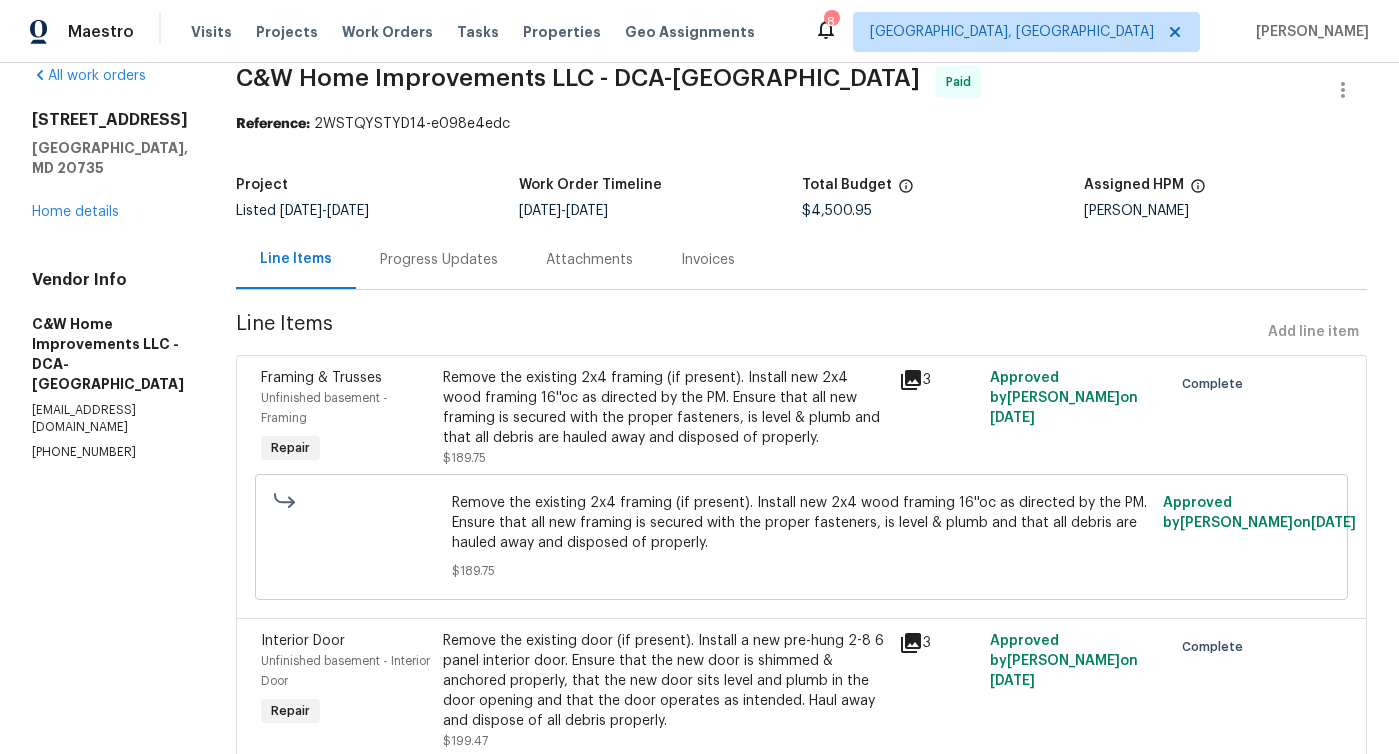 click on "Invoices" at bounding box center (708, 260) 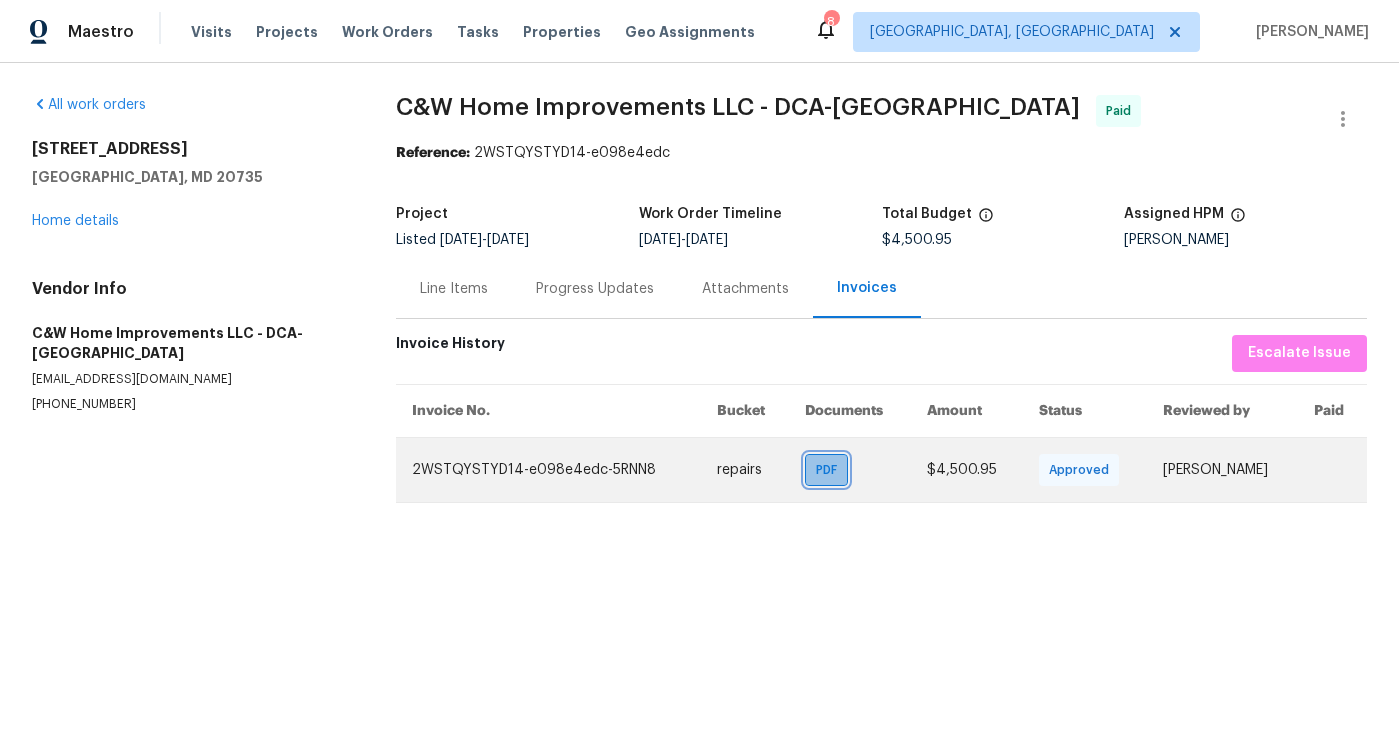 click on "PDF" at bounding box center (830, 470) 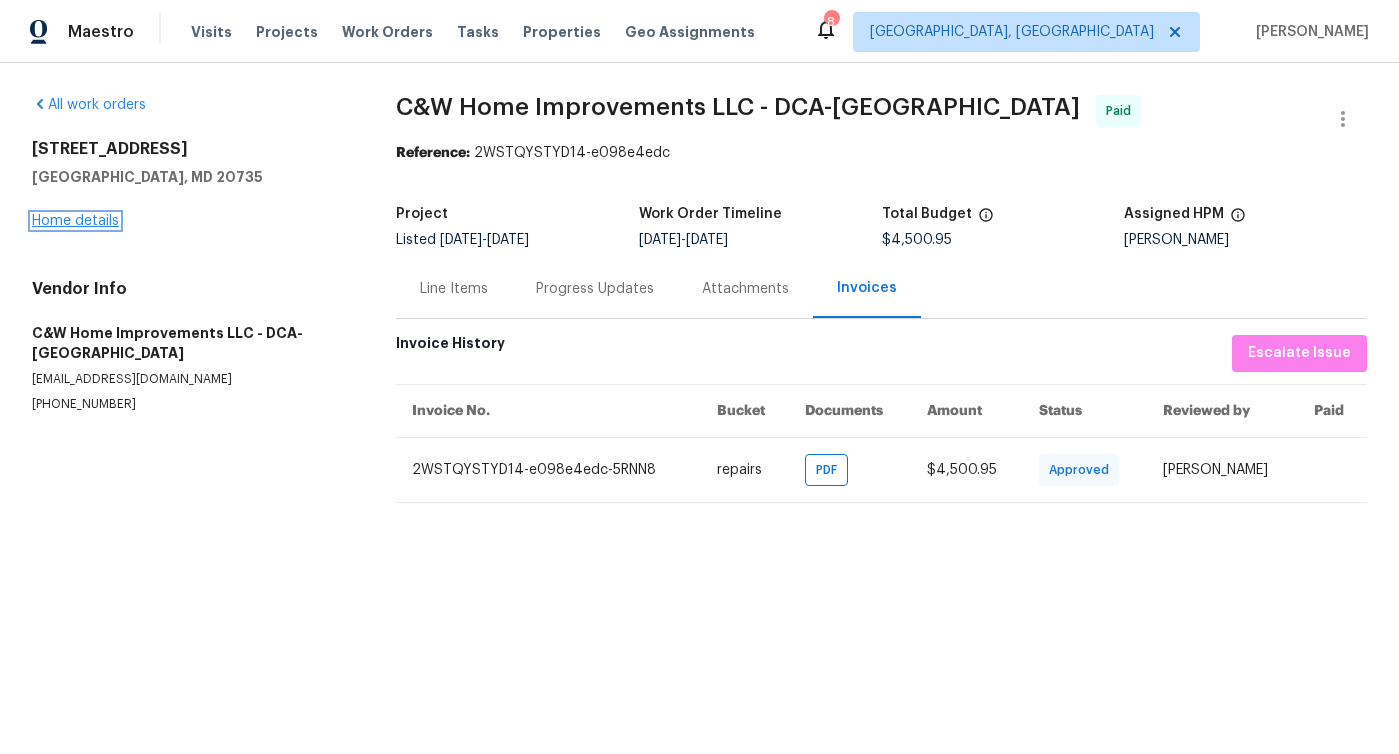 click on "Home details" at bounding box center [75, 221] 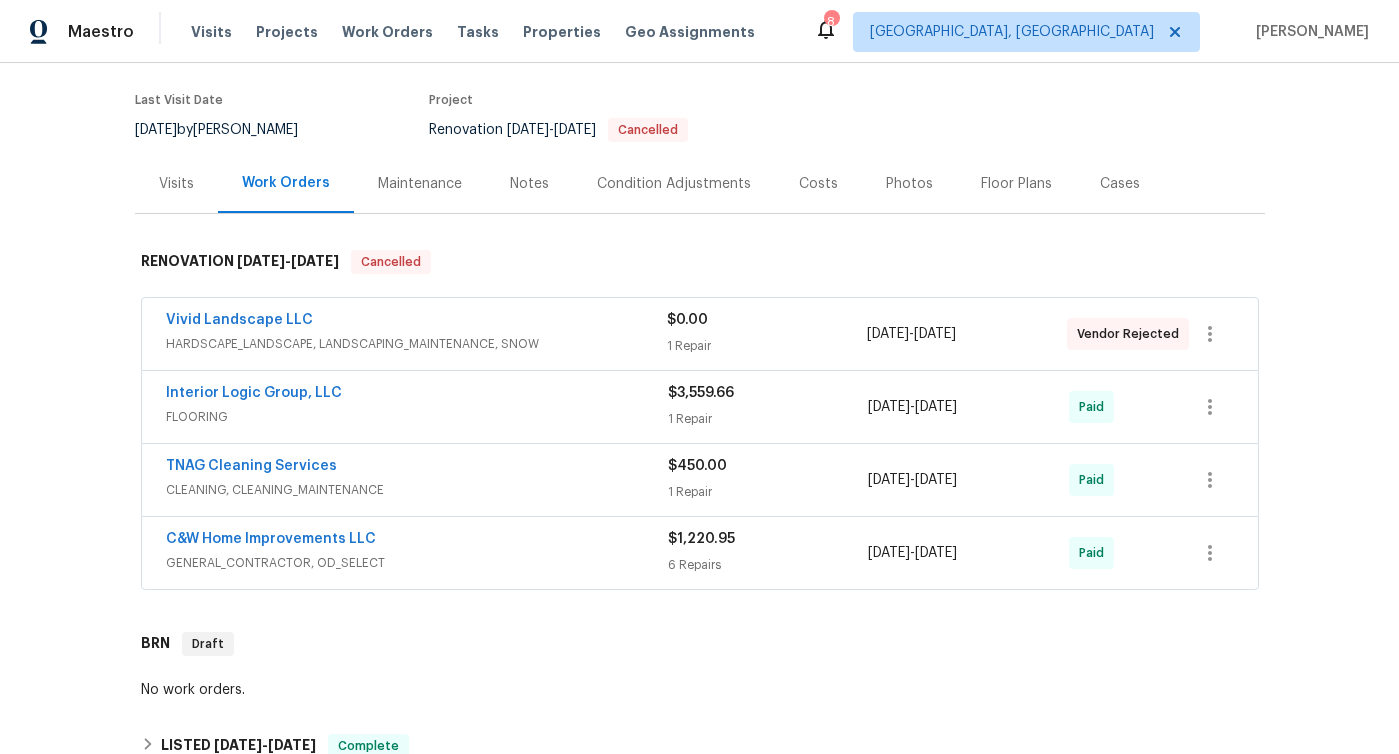 scroll, scrollTop: 155, scrollLeft: 0, axis: vertical 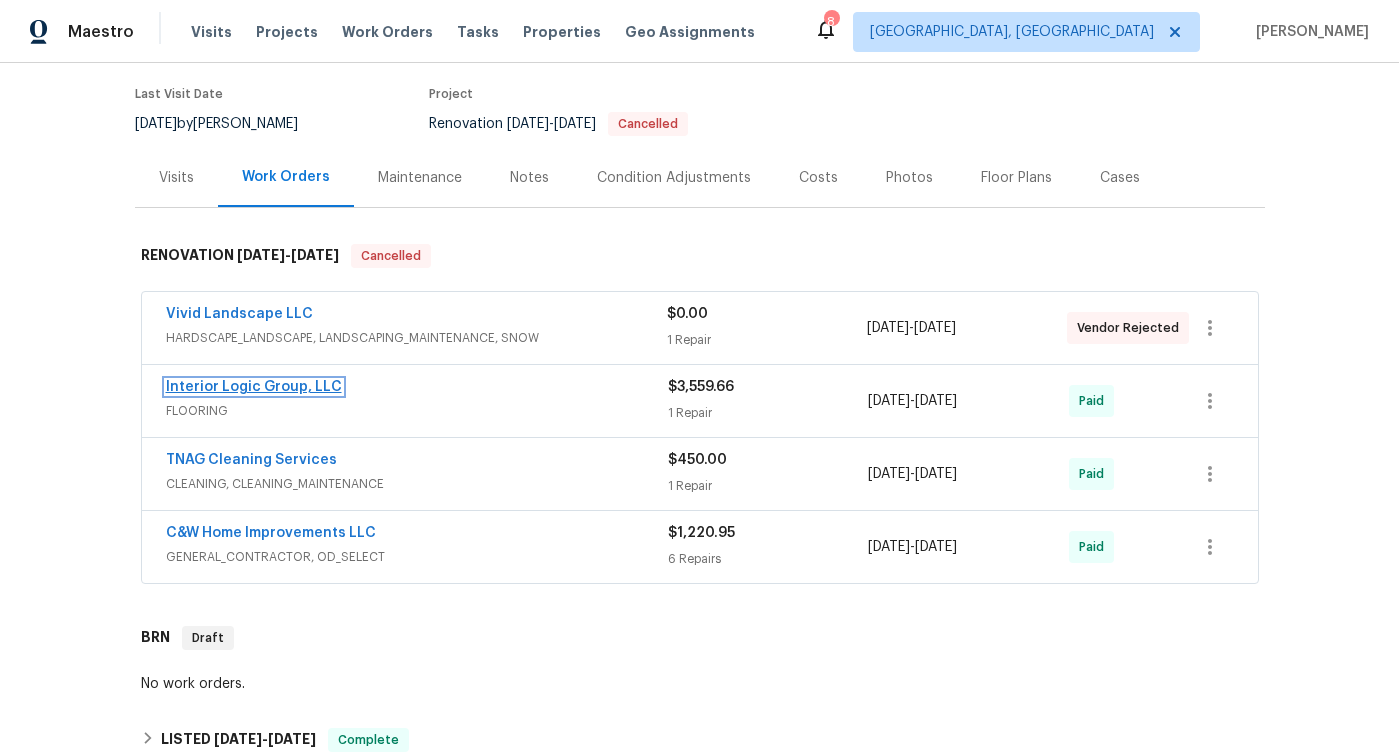click on "Interior Logic Group, LLC" at bounding box center [254, 387] 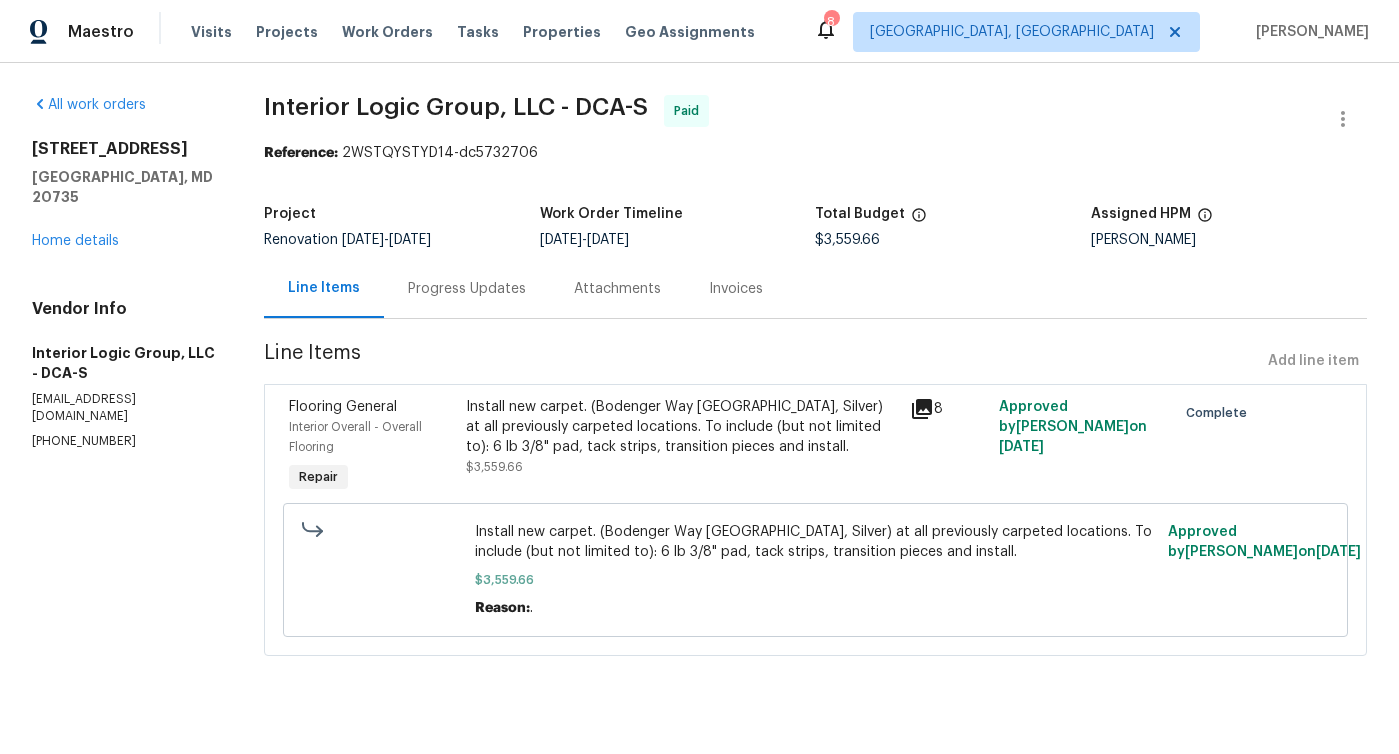 click on "Progress Updates" at bounding box center (467, 289) 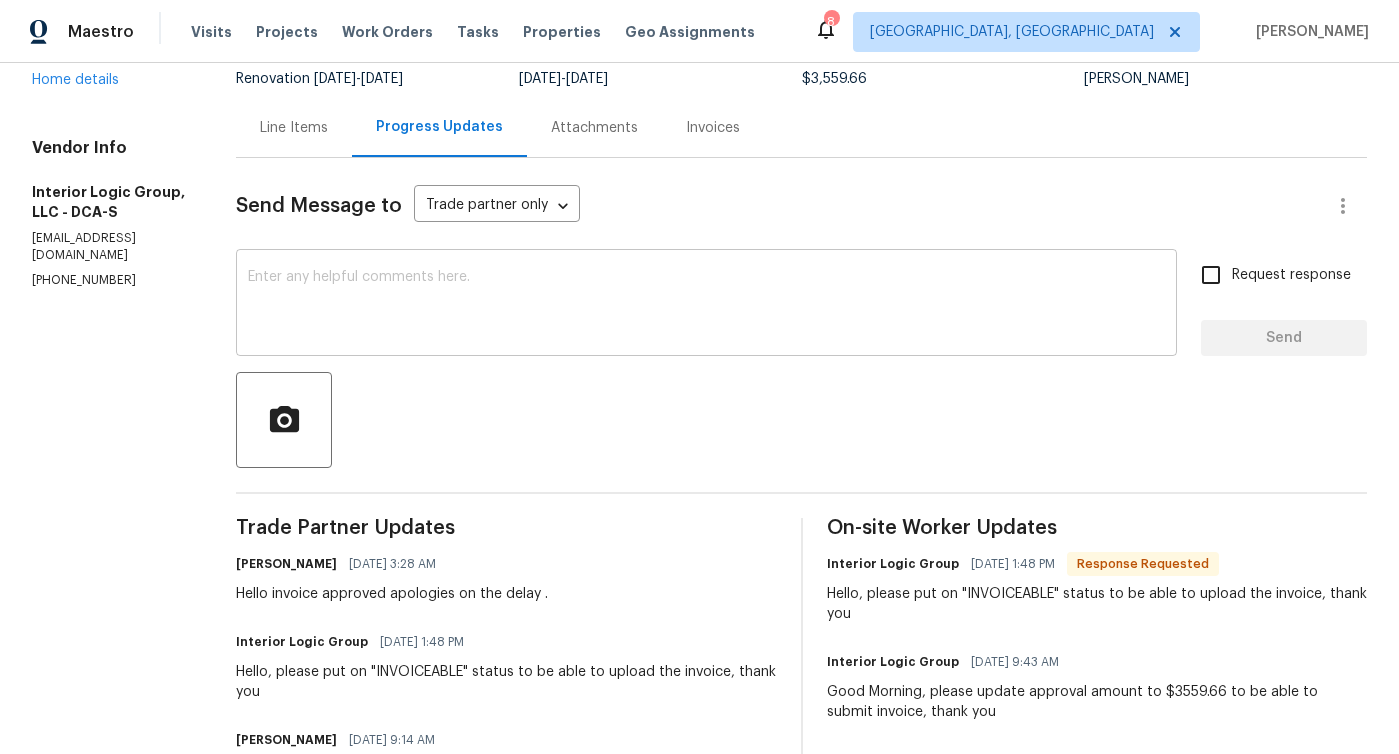 scroll, scrollTop: 0, scrollLeft: 0, axis: both 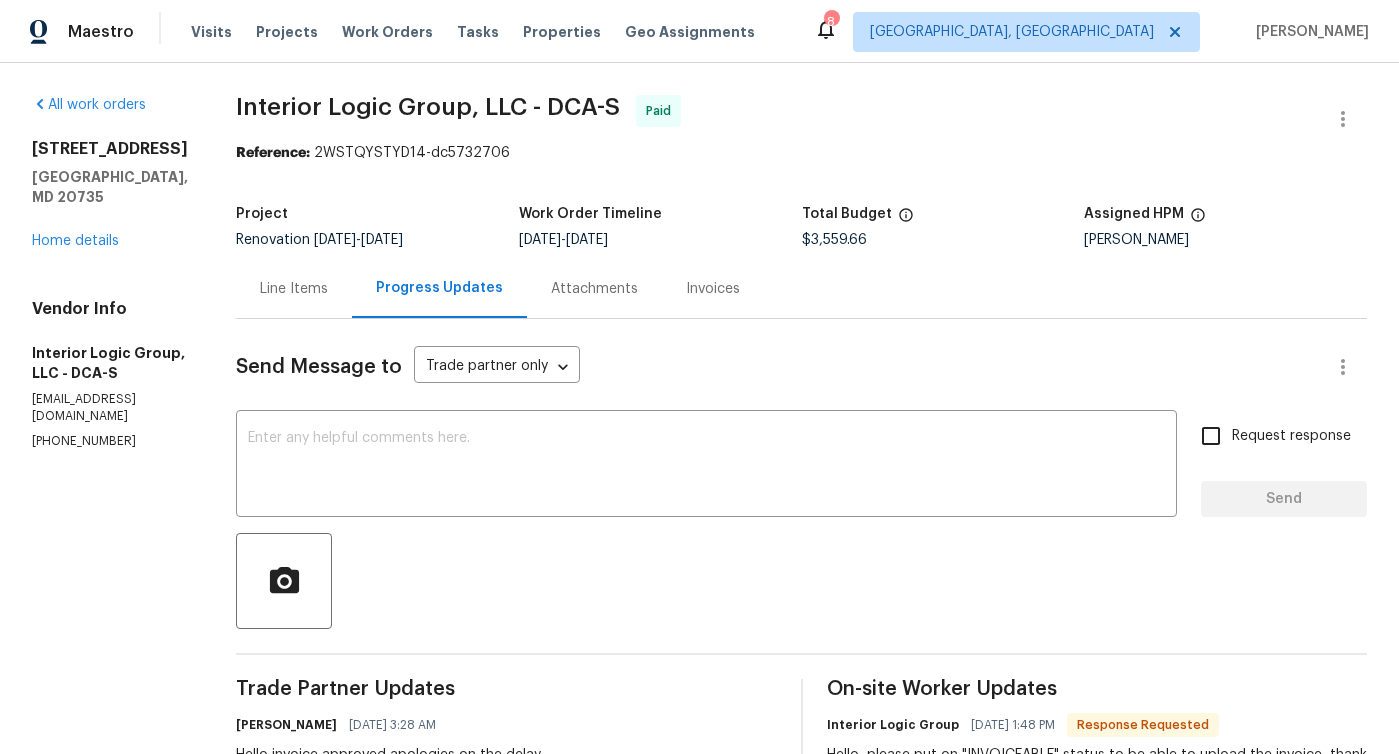 click on "Line Items" at bounding box center [294, 289] 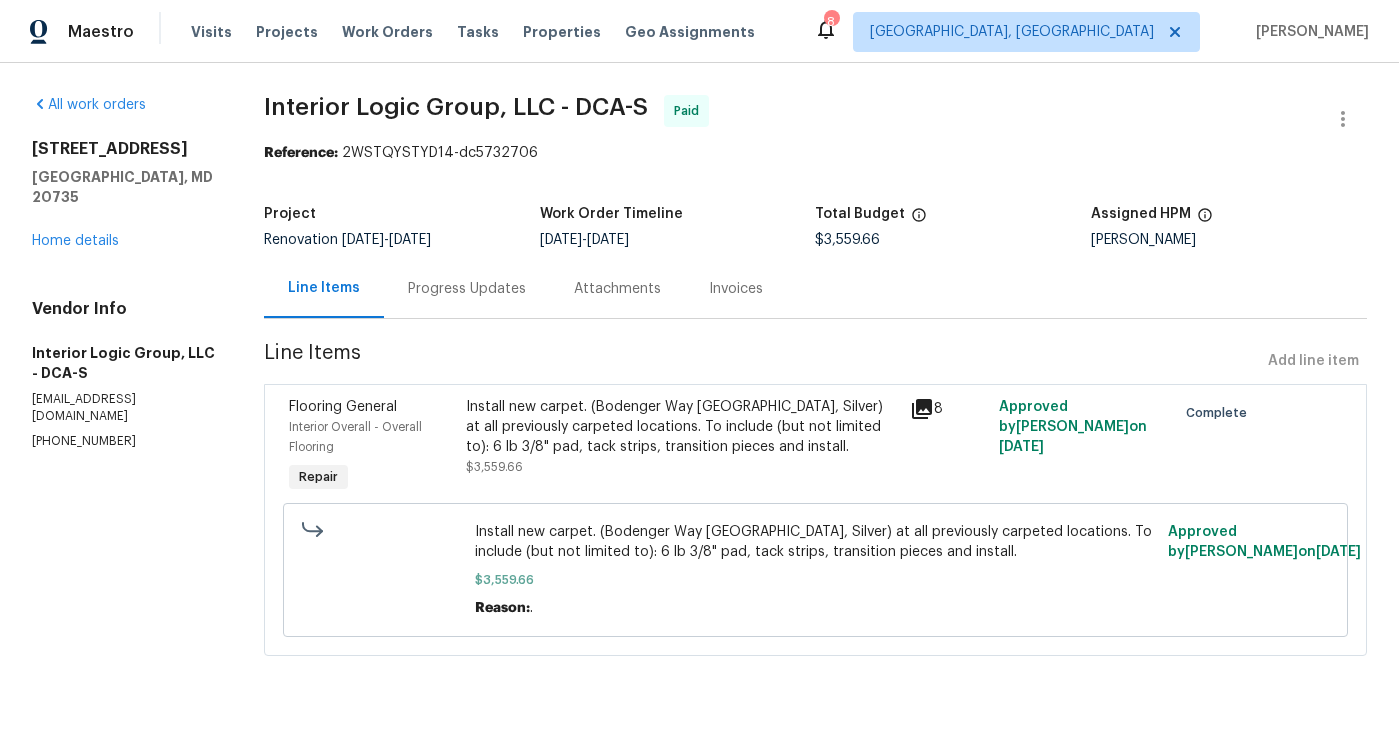 click 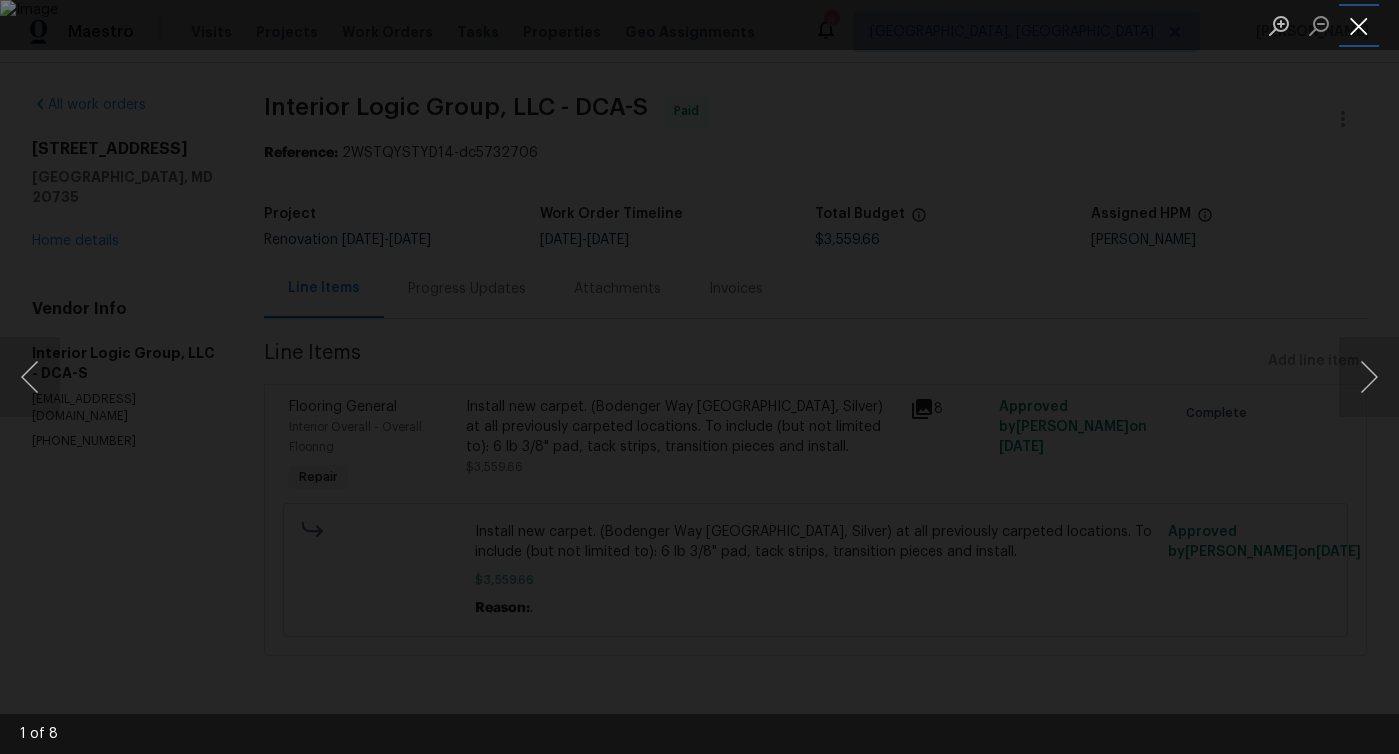 click at bounding box center [1359, 25] 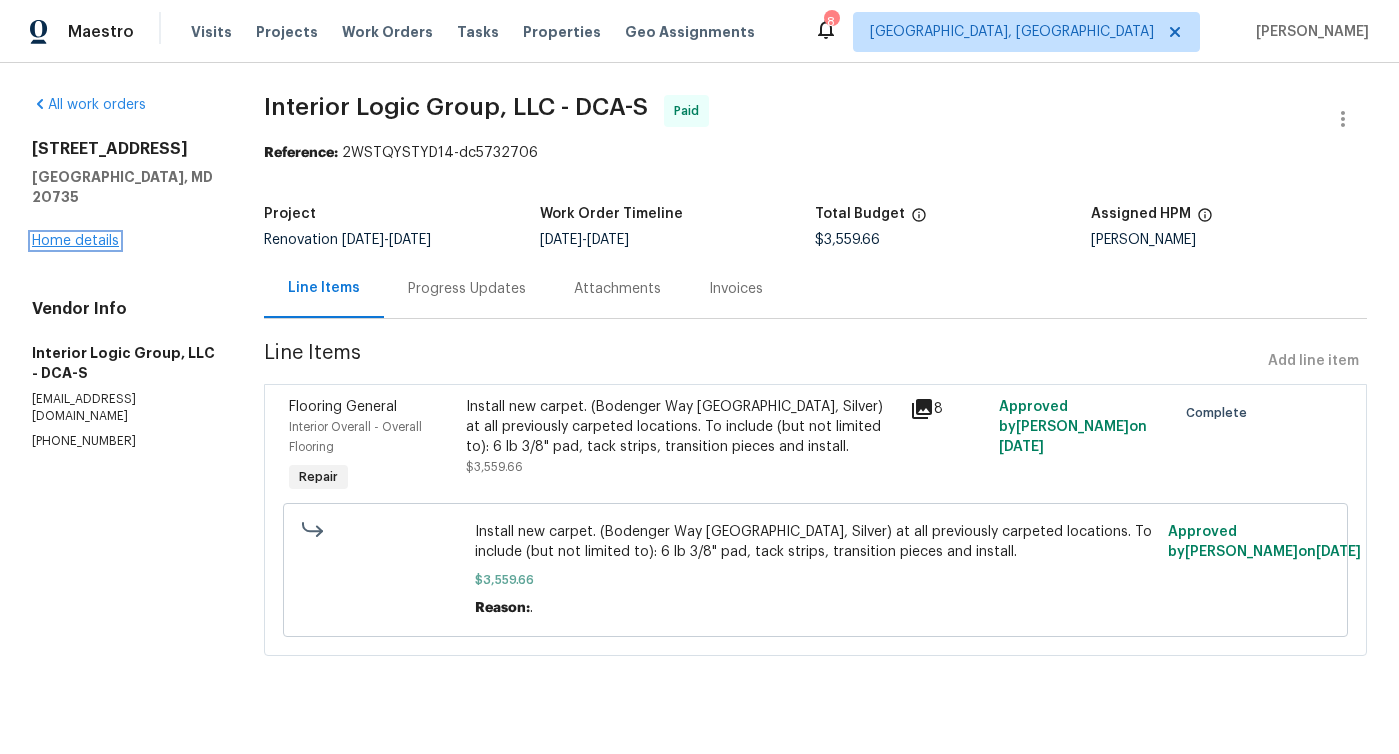 click on "Home details" at bounding box center (75, 241) 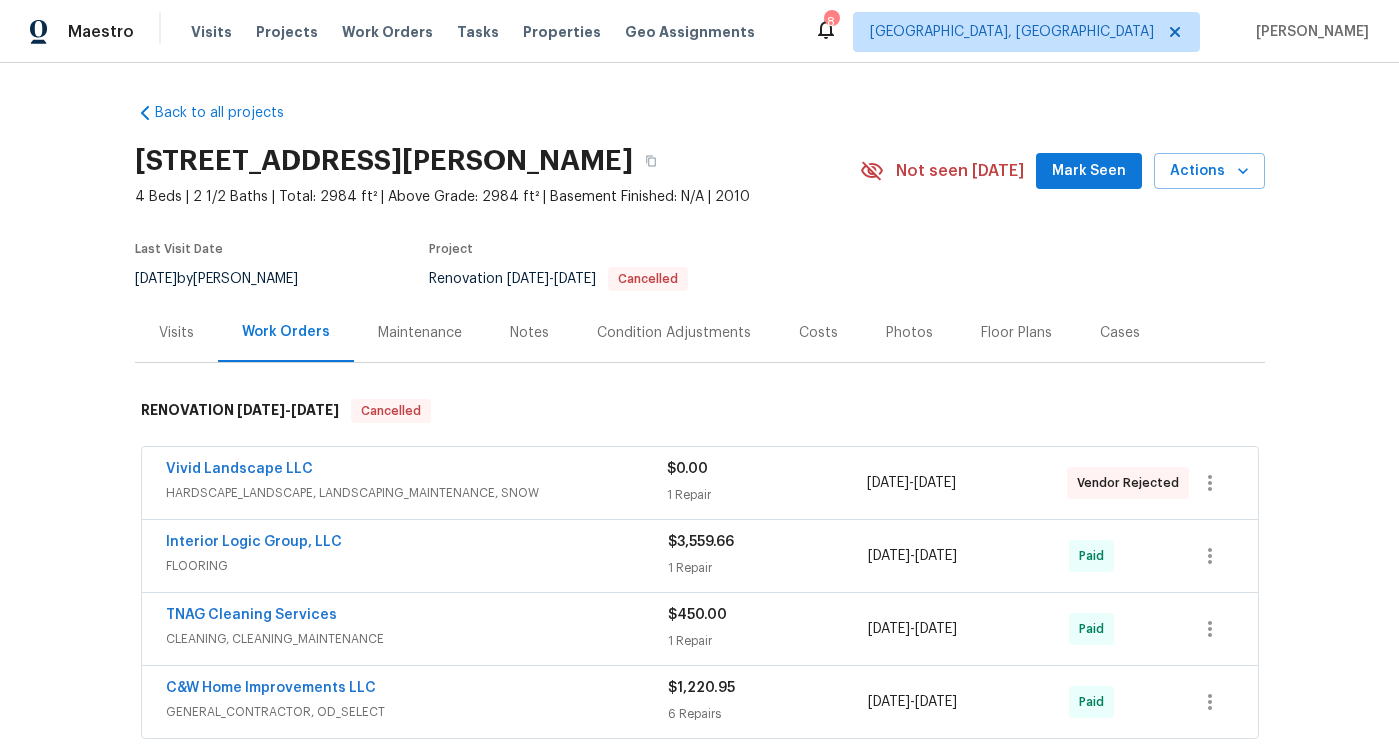 click on "Visits" at bounding box center [176, 333] 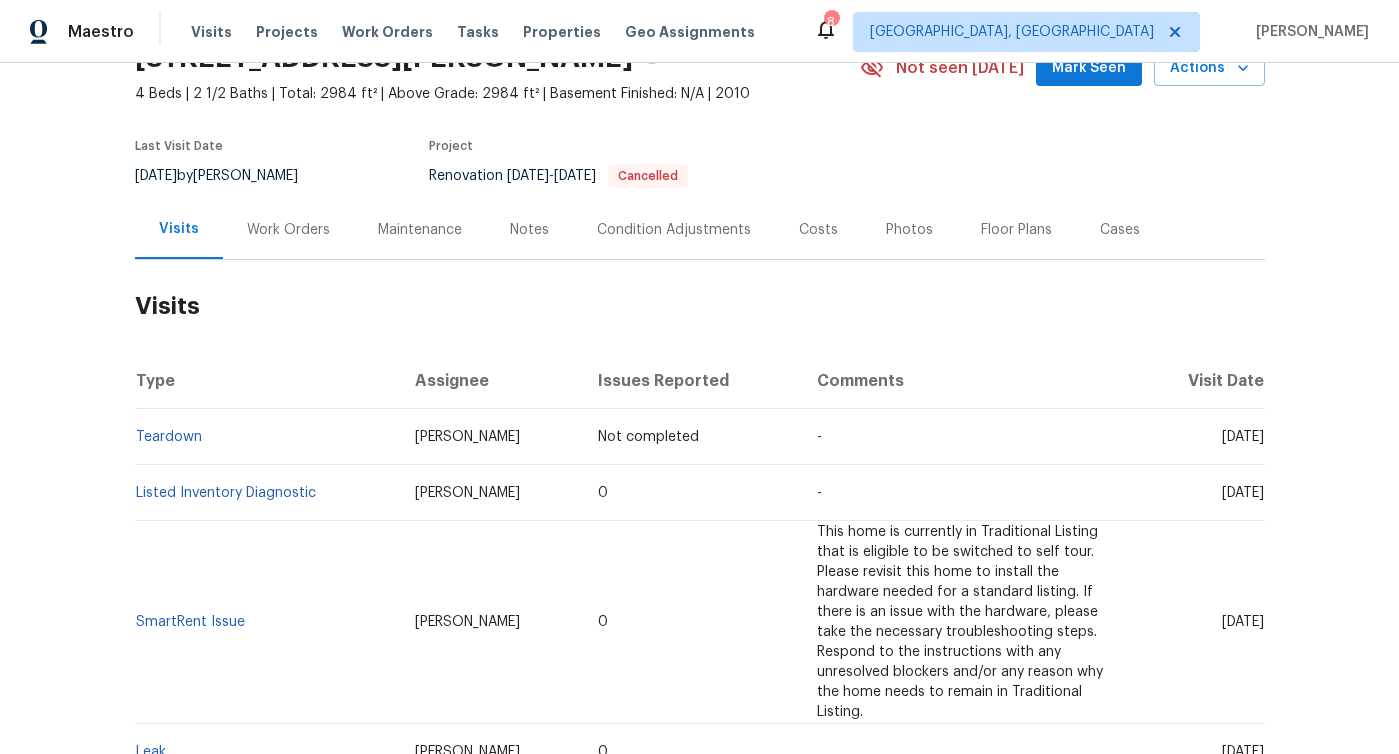 scroll, scrollTop: 110, scrollLeft: 0, axis: vertical 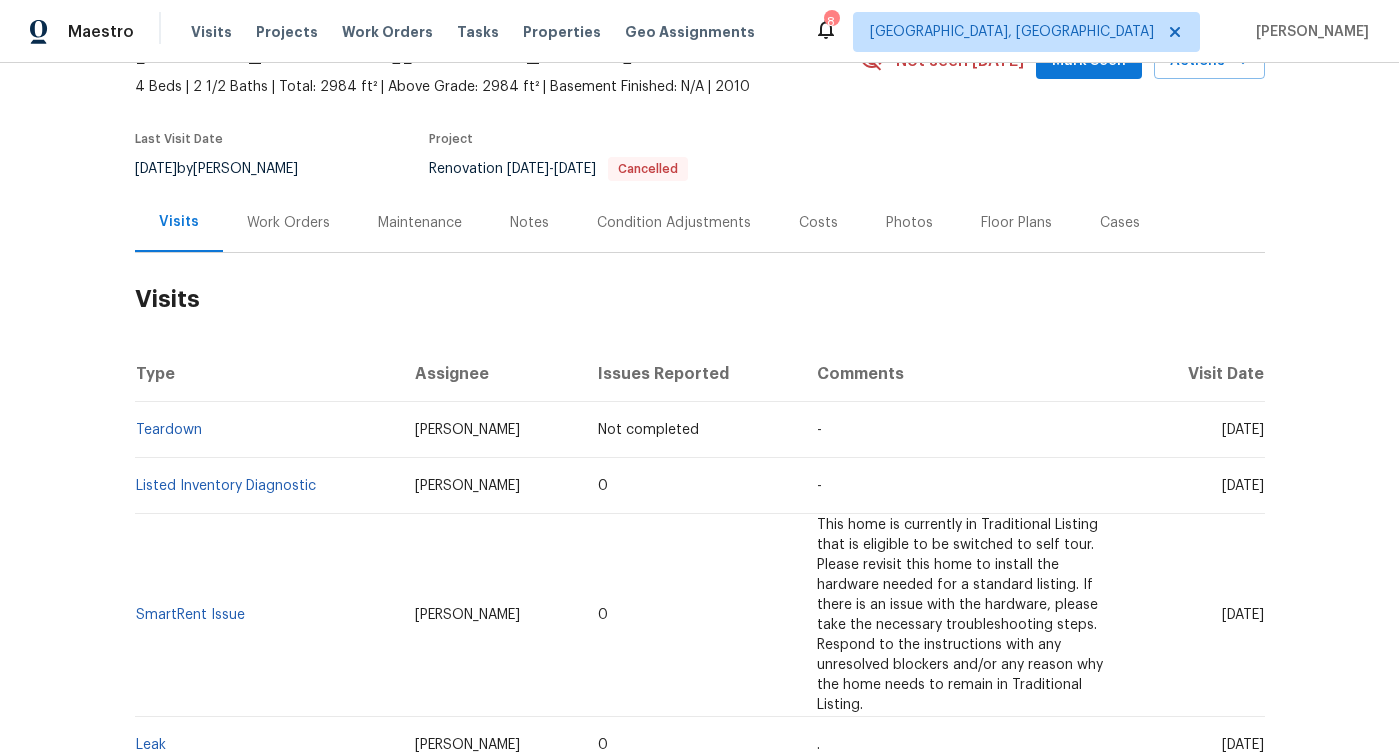 click on "Work Orders" at bounding box center (288, 223) 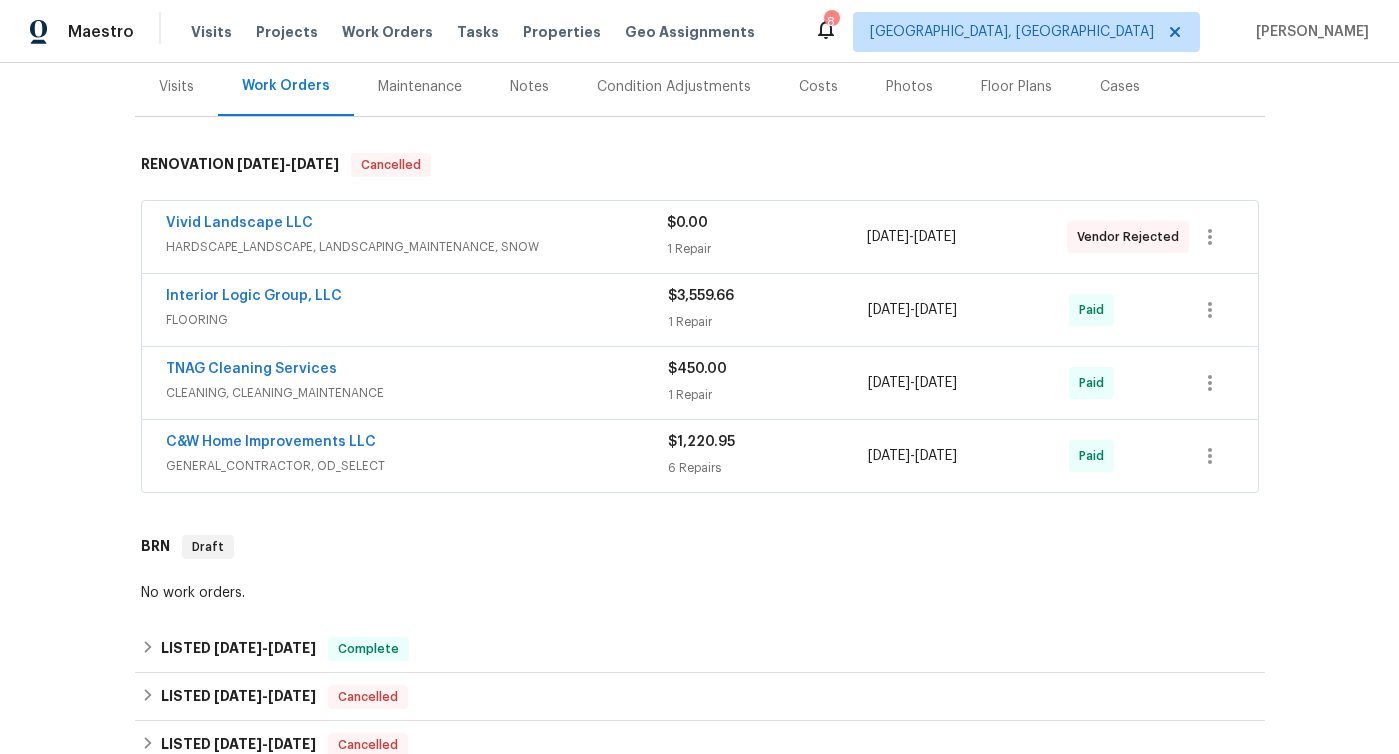 scroll, scrollTop: 251, scrollLeft: 0, axis: vertical 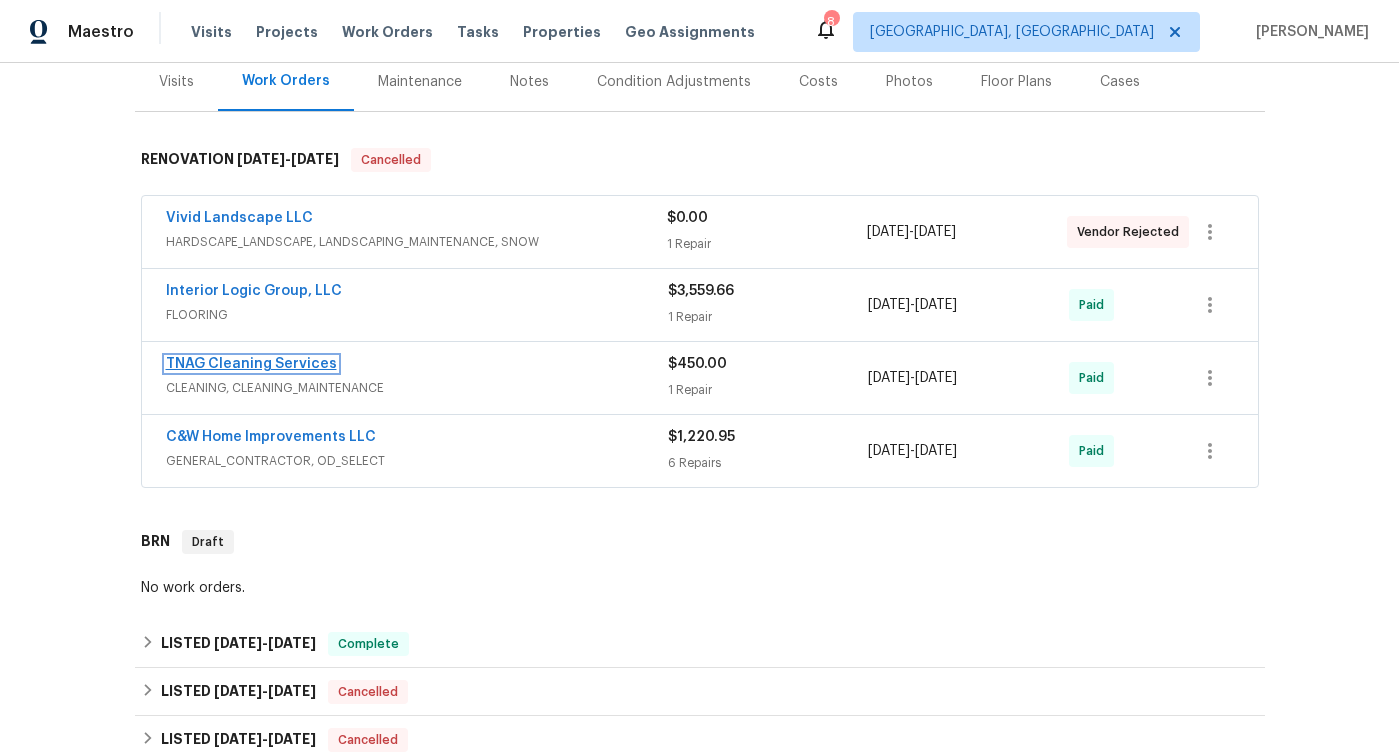 click on "TNAG Cleaning Services" at bounding box center [251, 364] 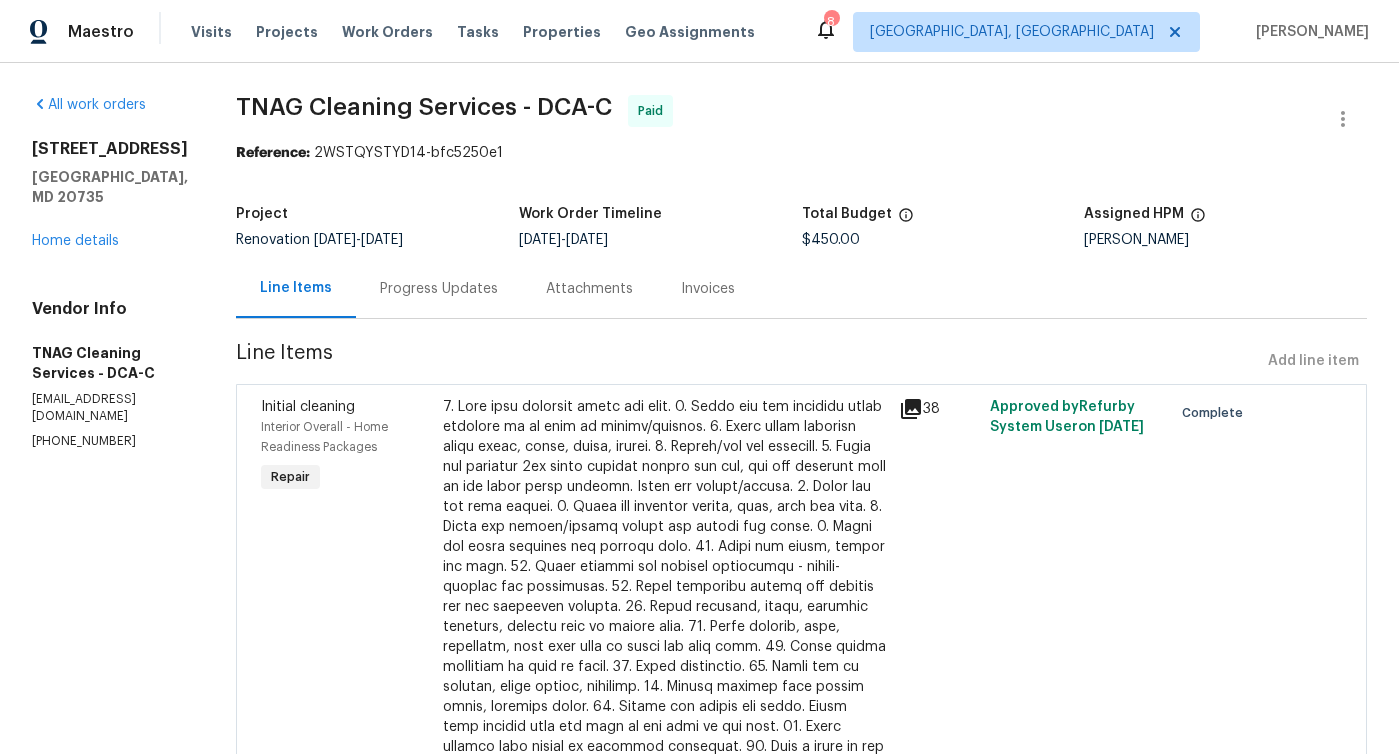 click on "Progress Updates" at bounding box center (439, 289) 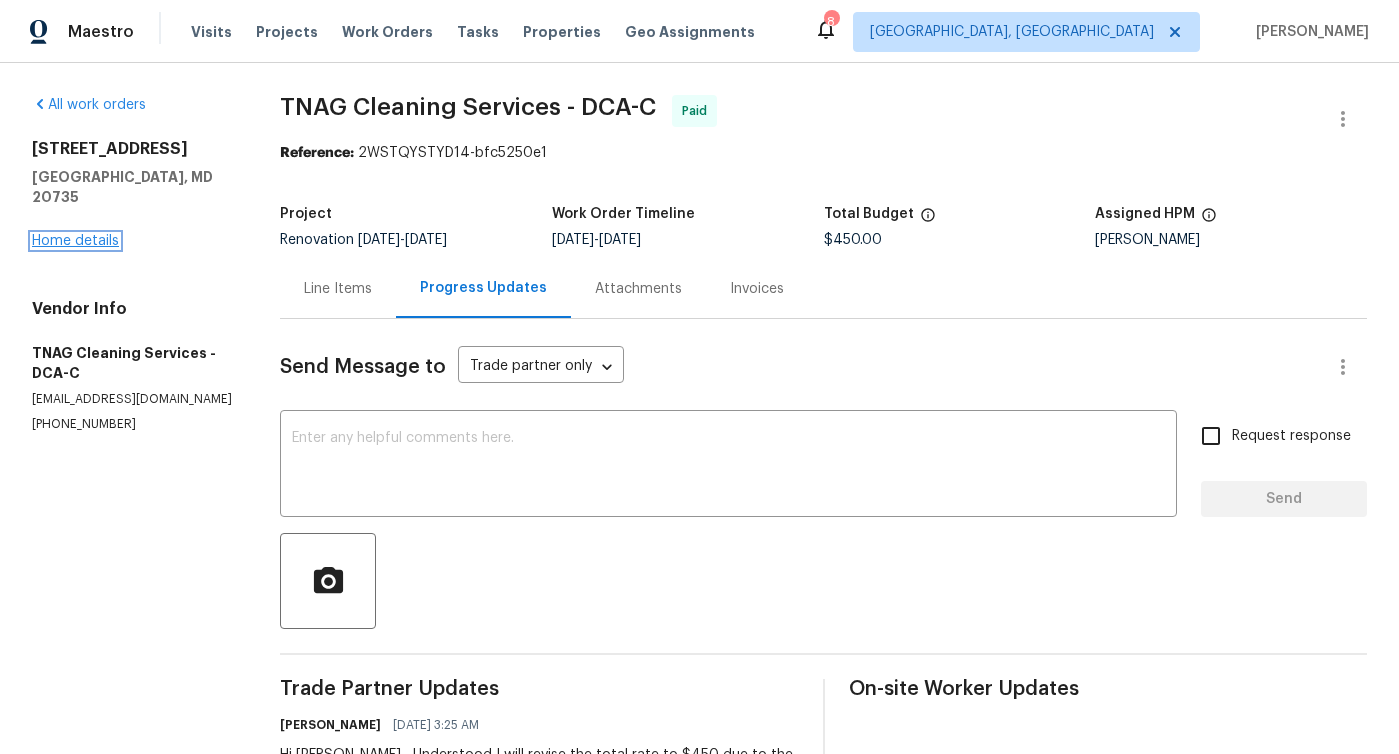 click on "Home details" at bounding box center [75, 241] 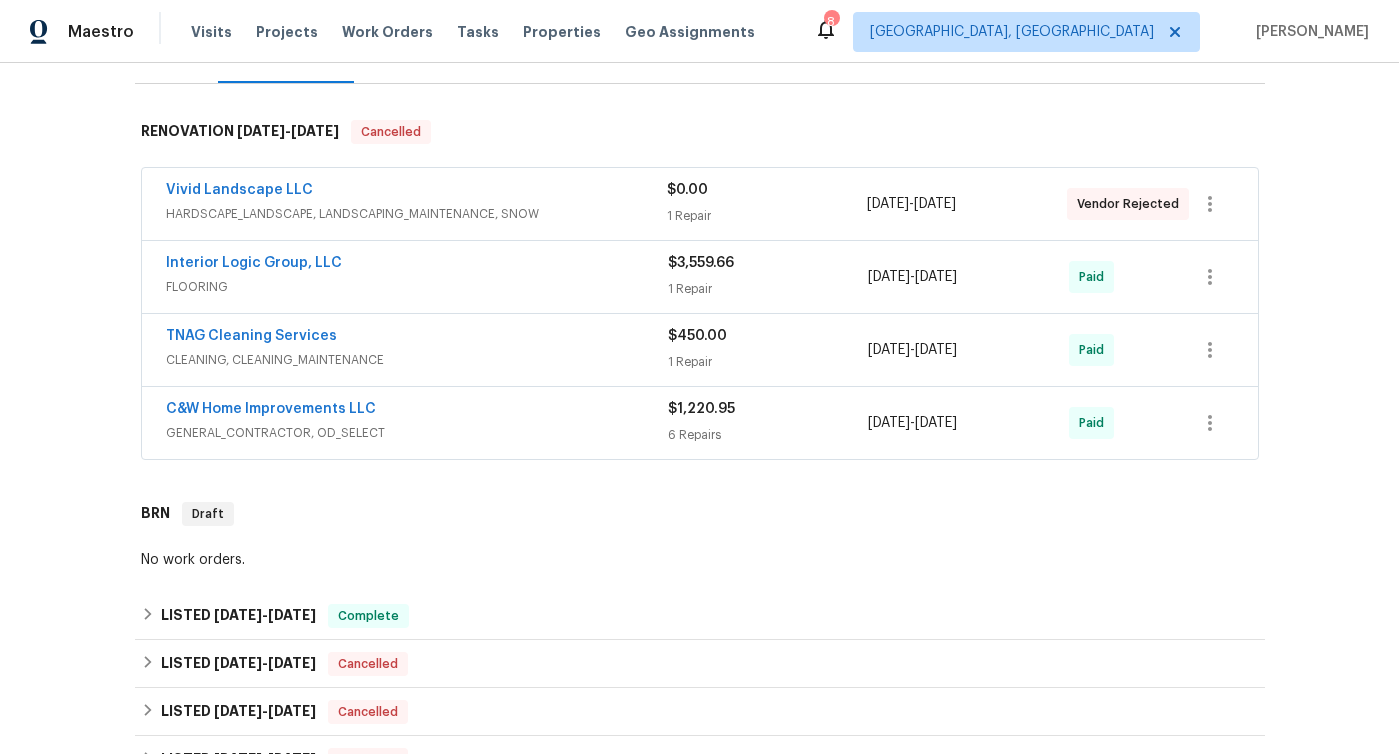 scroll, scrollTop: 300, scrollLeft: 0, axis: vertical 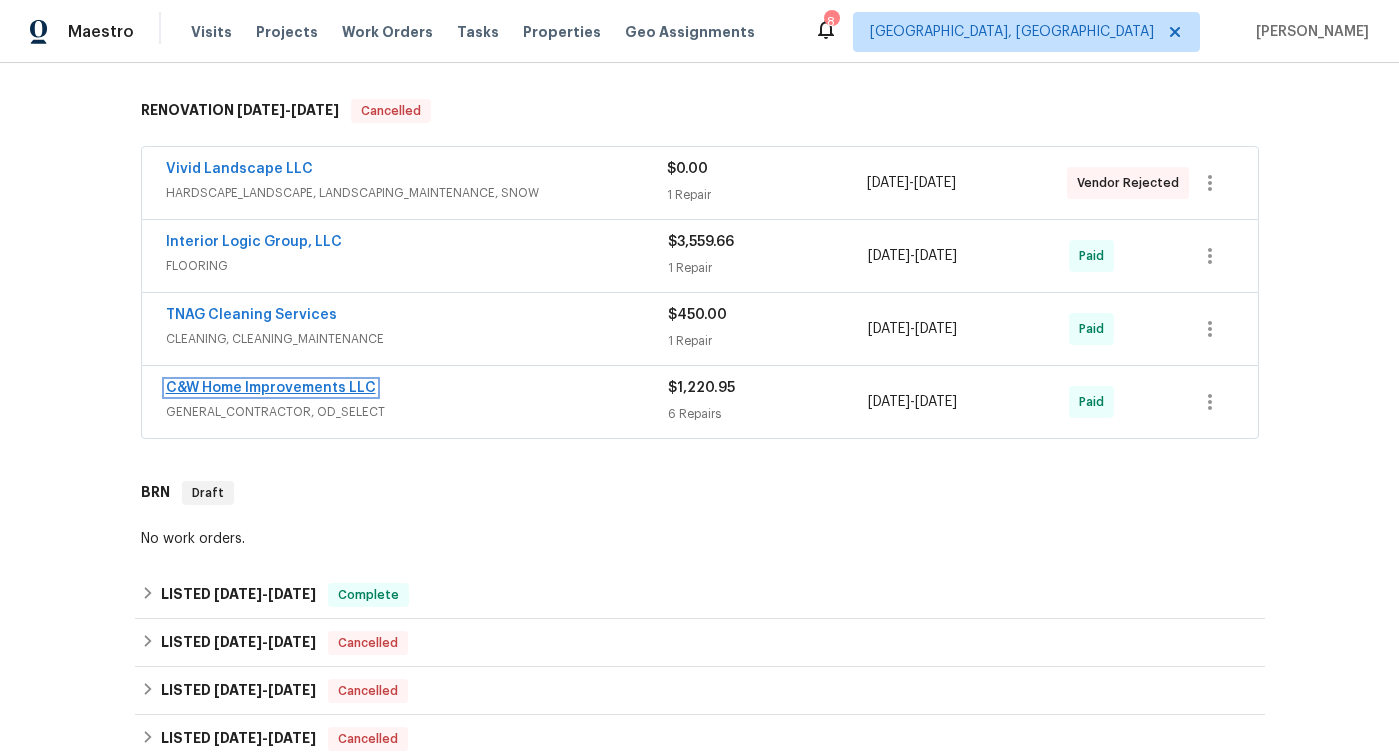 click on "C&W Home Improvements LLC" at bounding box center [271, 388] 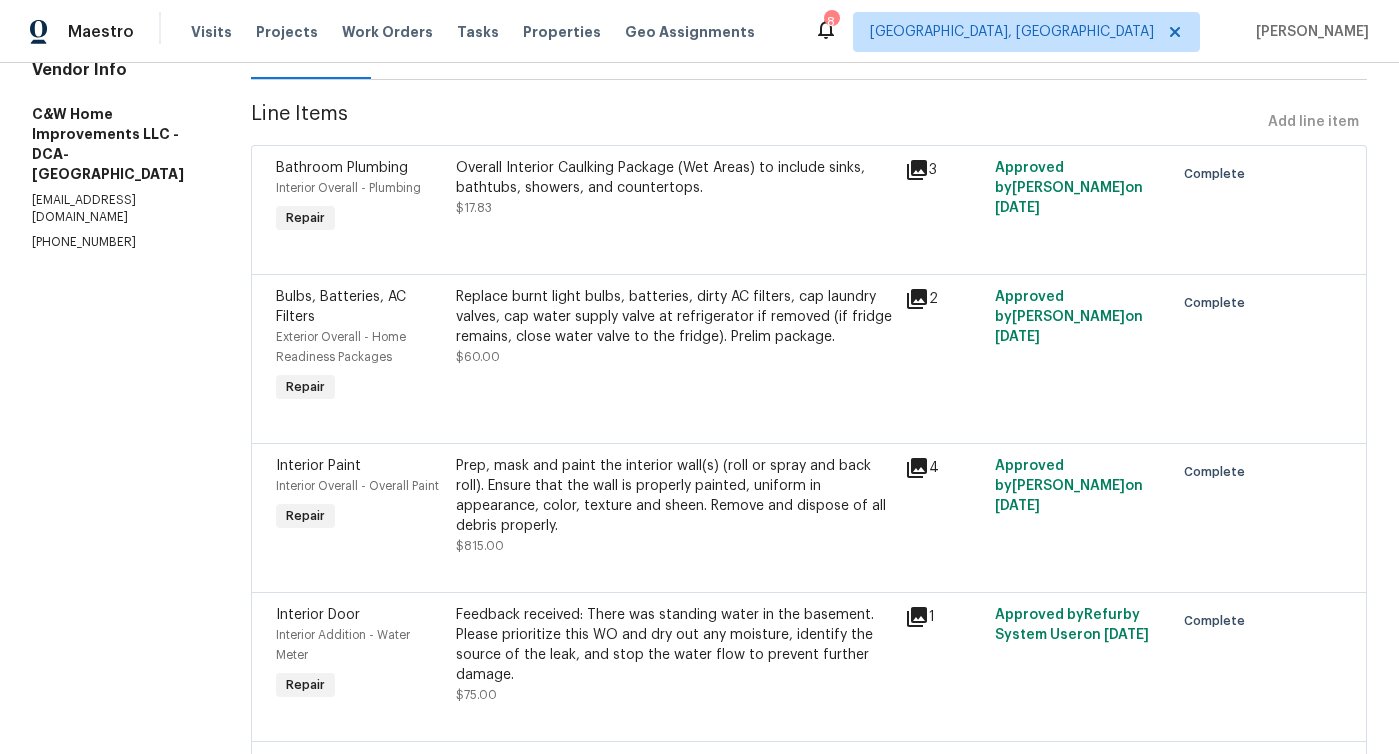 scroll, scrollTop: 0, scrollLeft: 0, axis: both 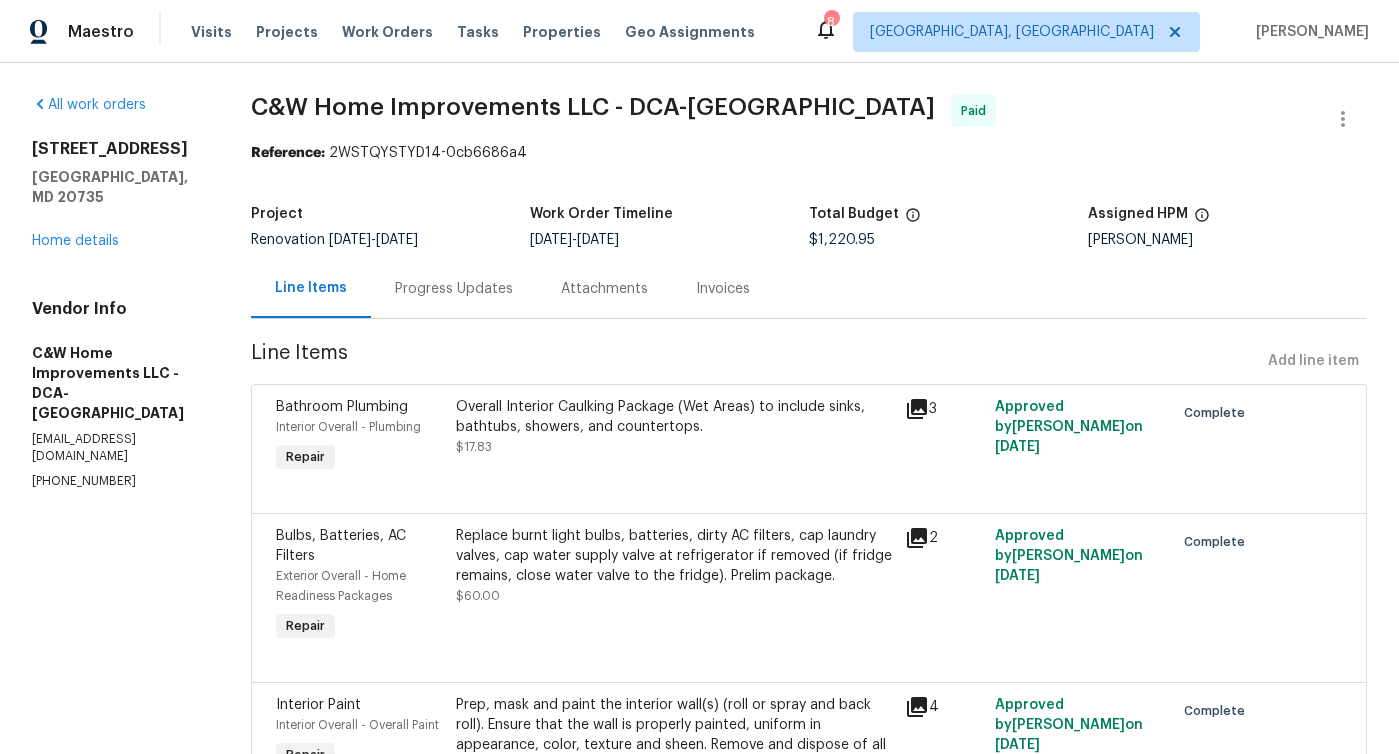 click on "Progress Updates" at bounding box center (454, 289) 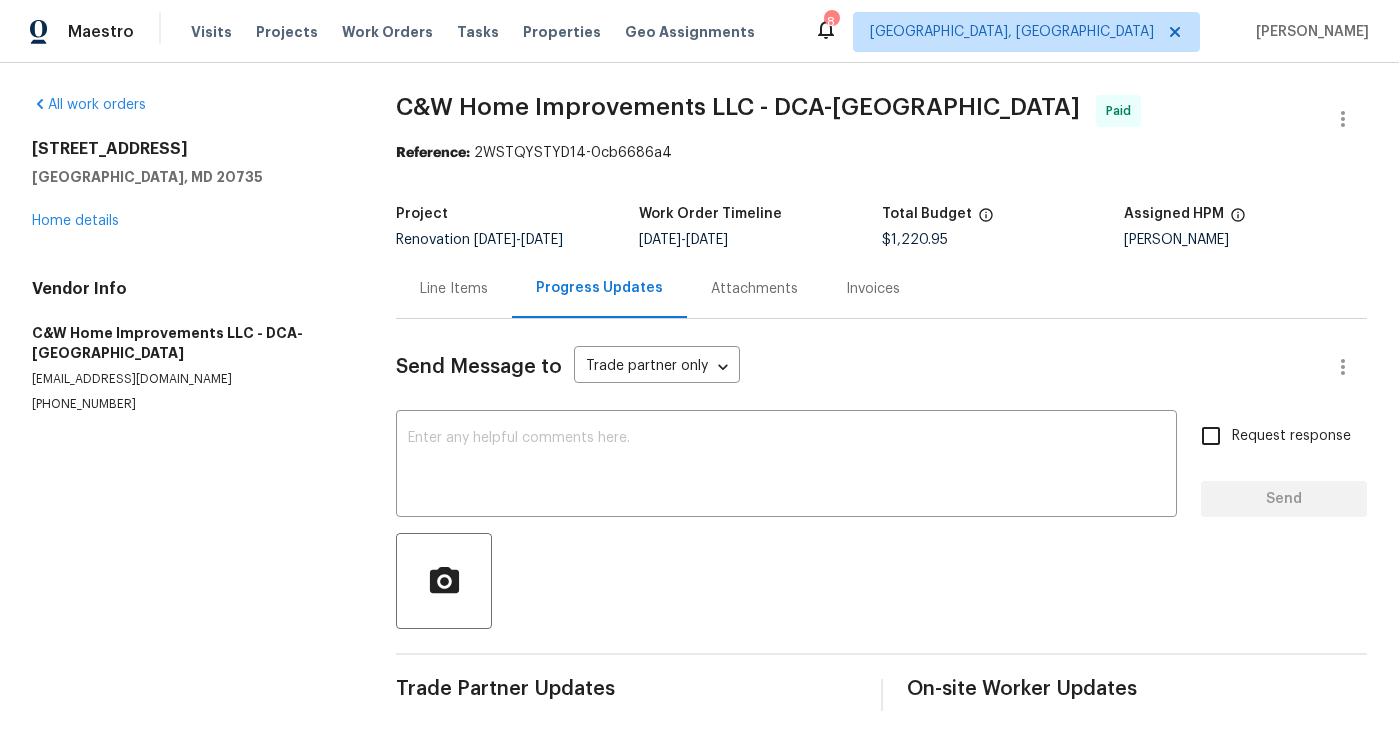 click on "Invoices" at bounding box center [873, 289] 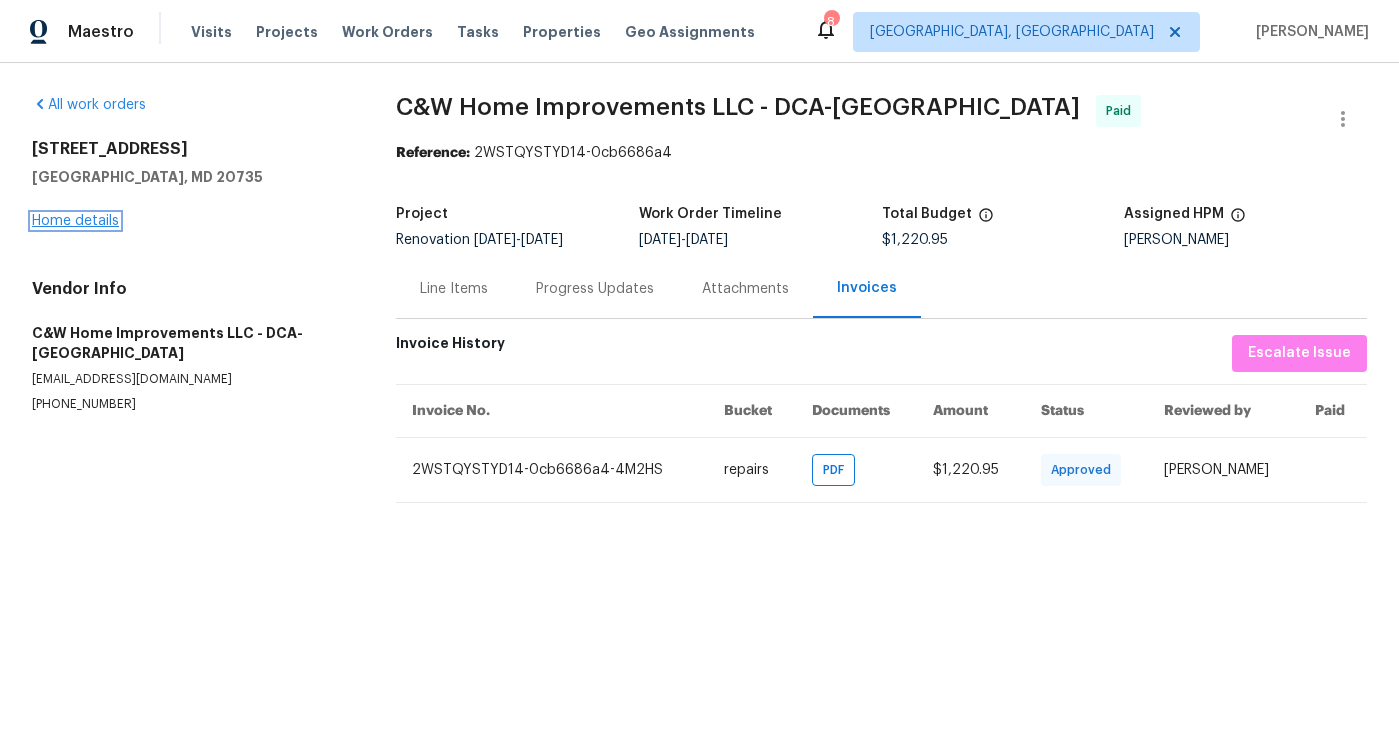 click on "Home details" at bounding box center [75, 221] 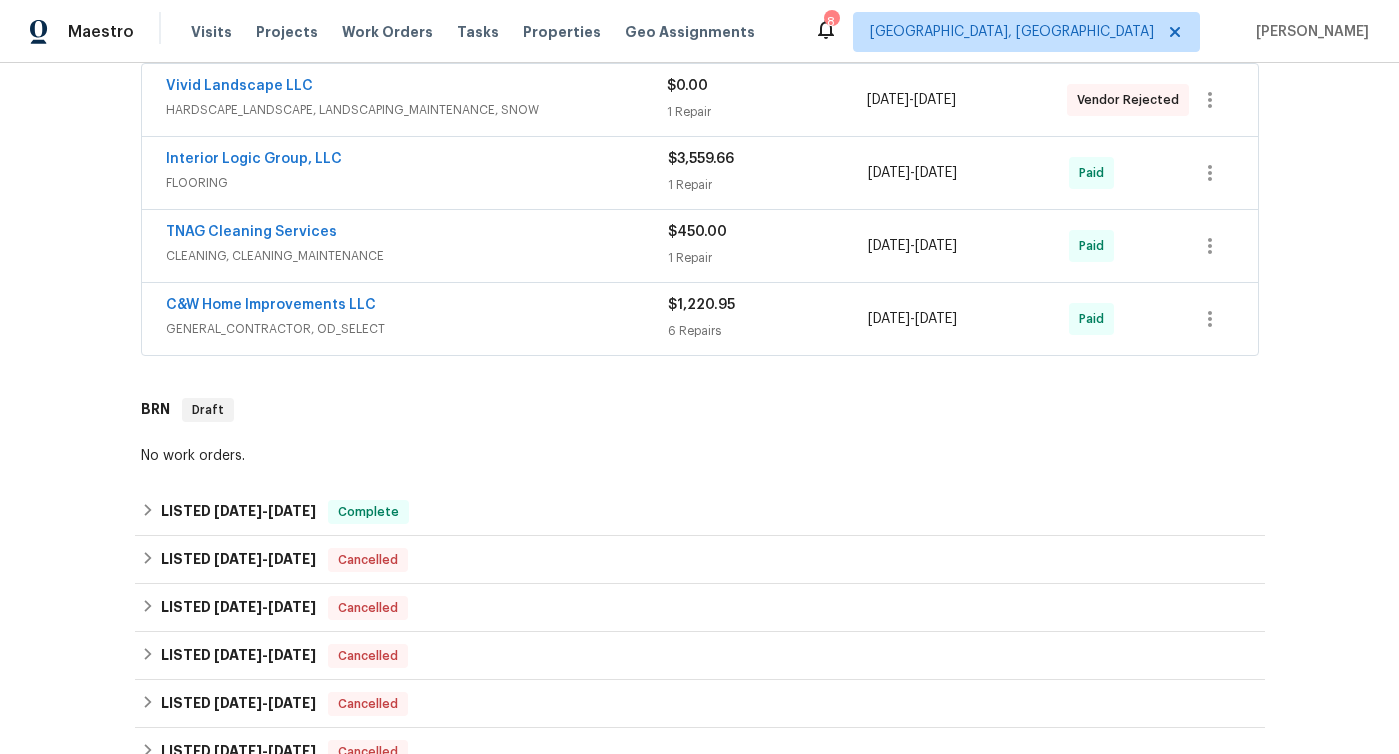 scroll, scrollTop: 394, scrollLeft: 0, axis: vertical 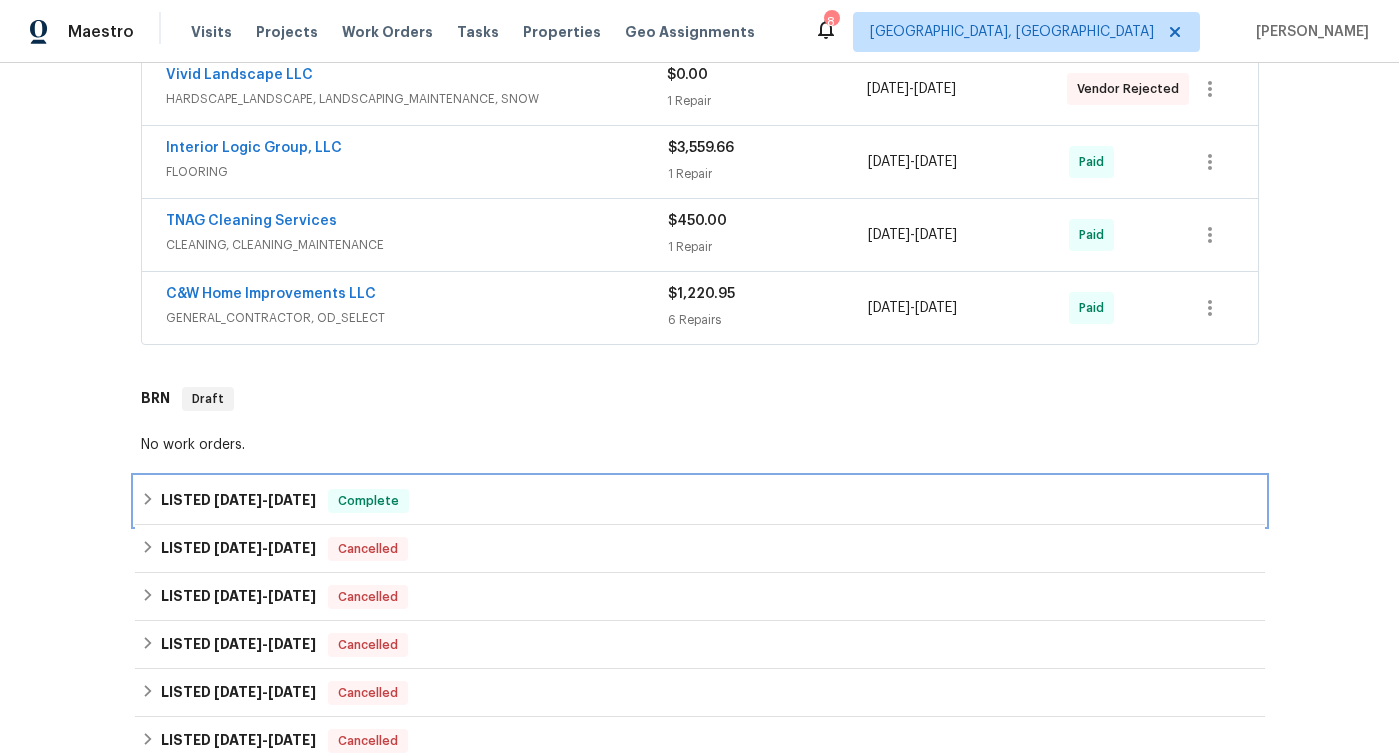 click 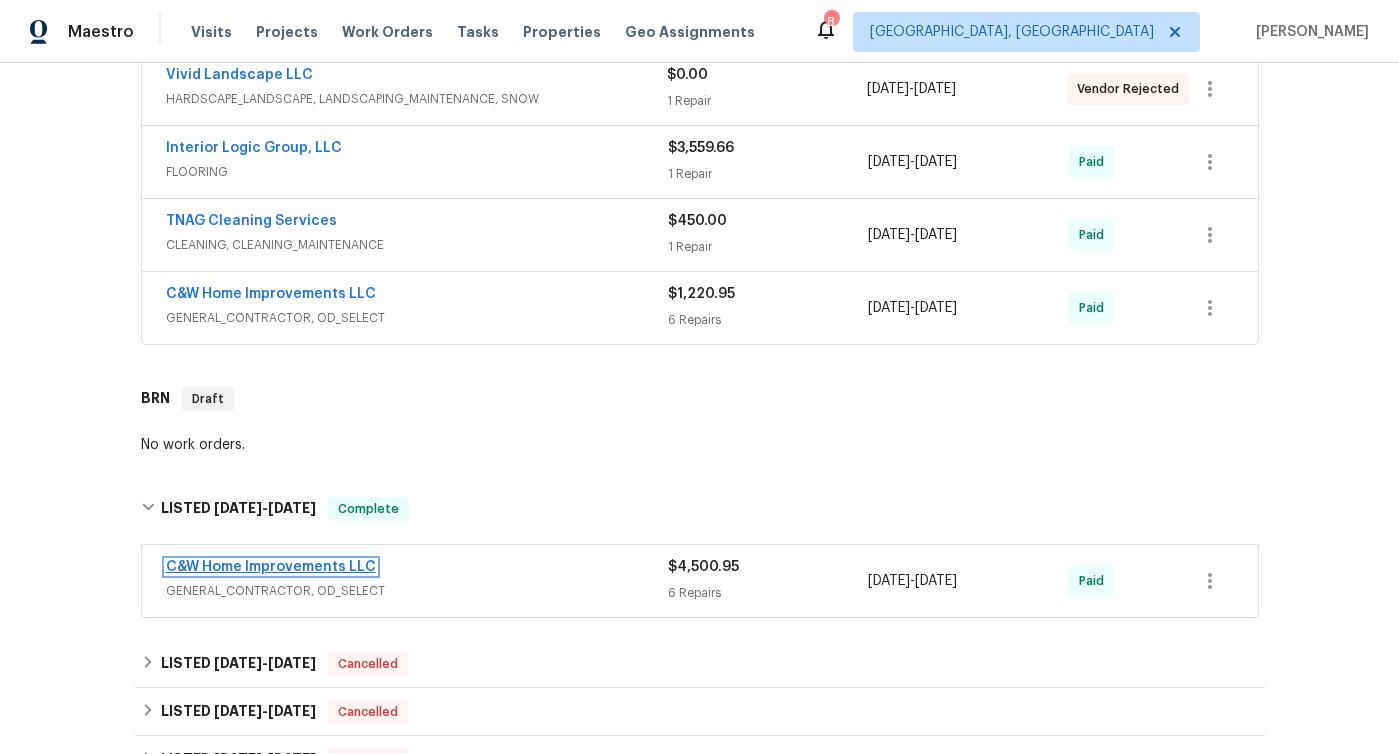 click on "C&W Home Improvements LLC" at bounding box center (271, 567) 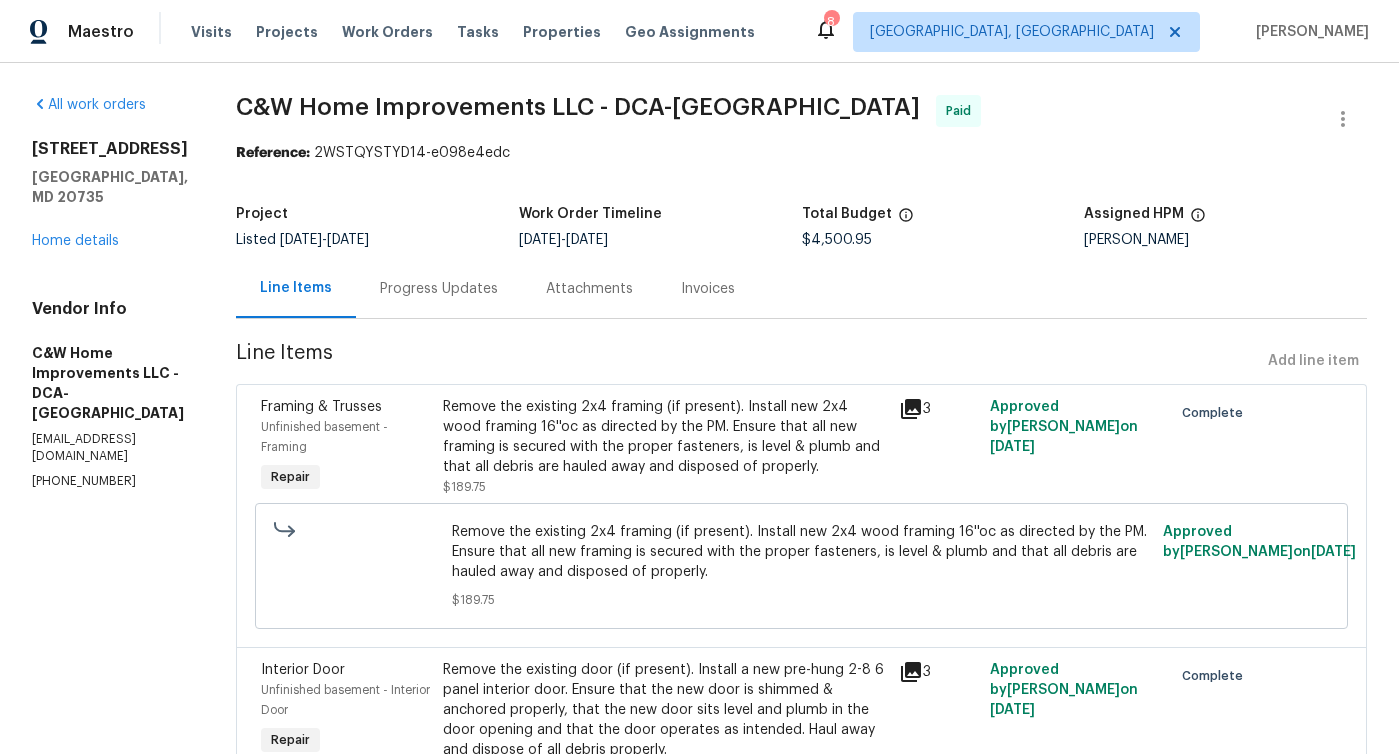 click on "Attachments" at bounding box center (589, 289) 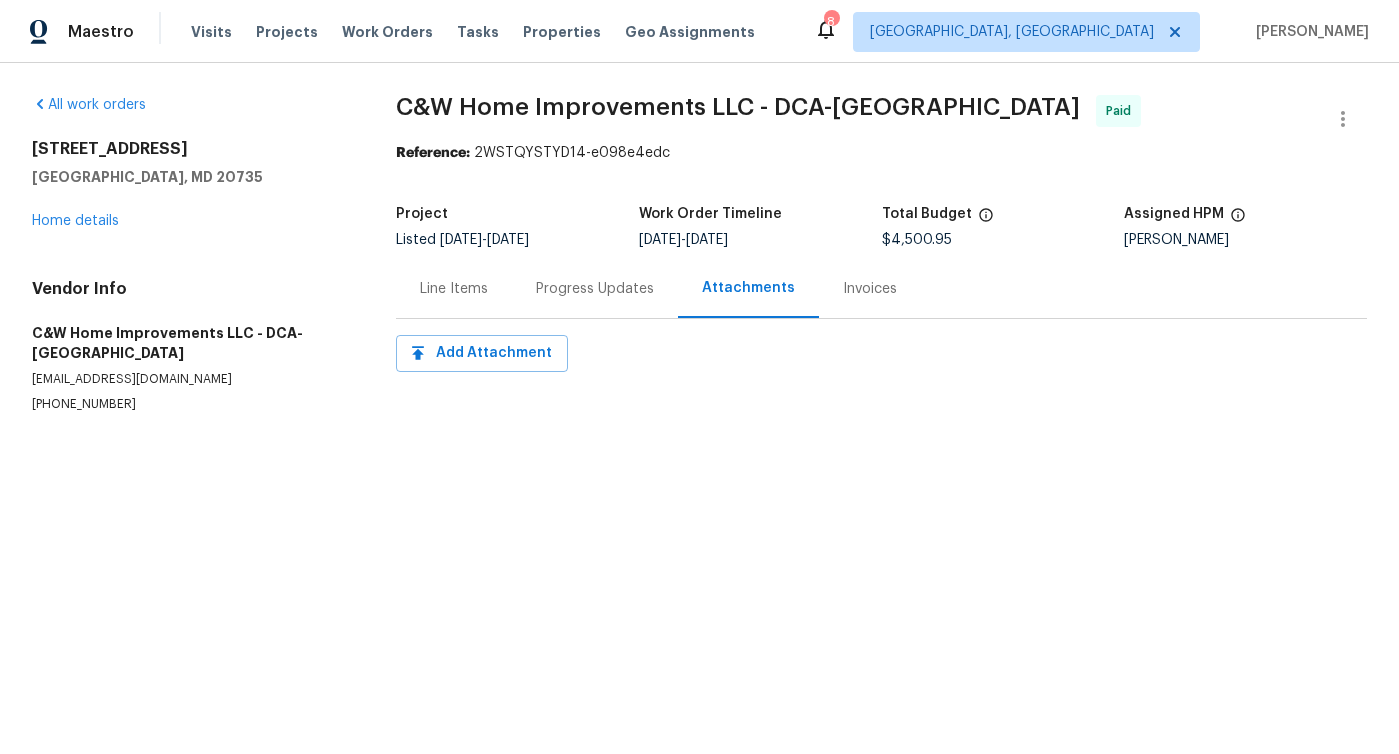 click on "Invoices" at bounding box center [870, 289] 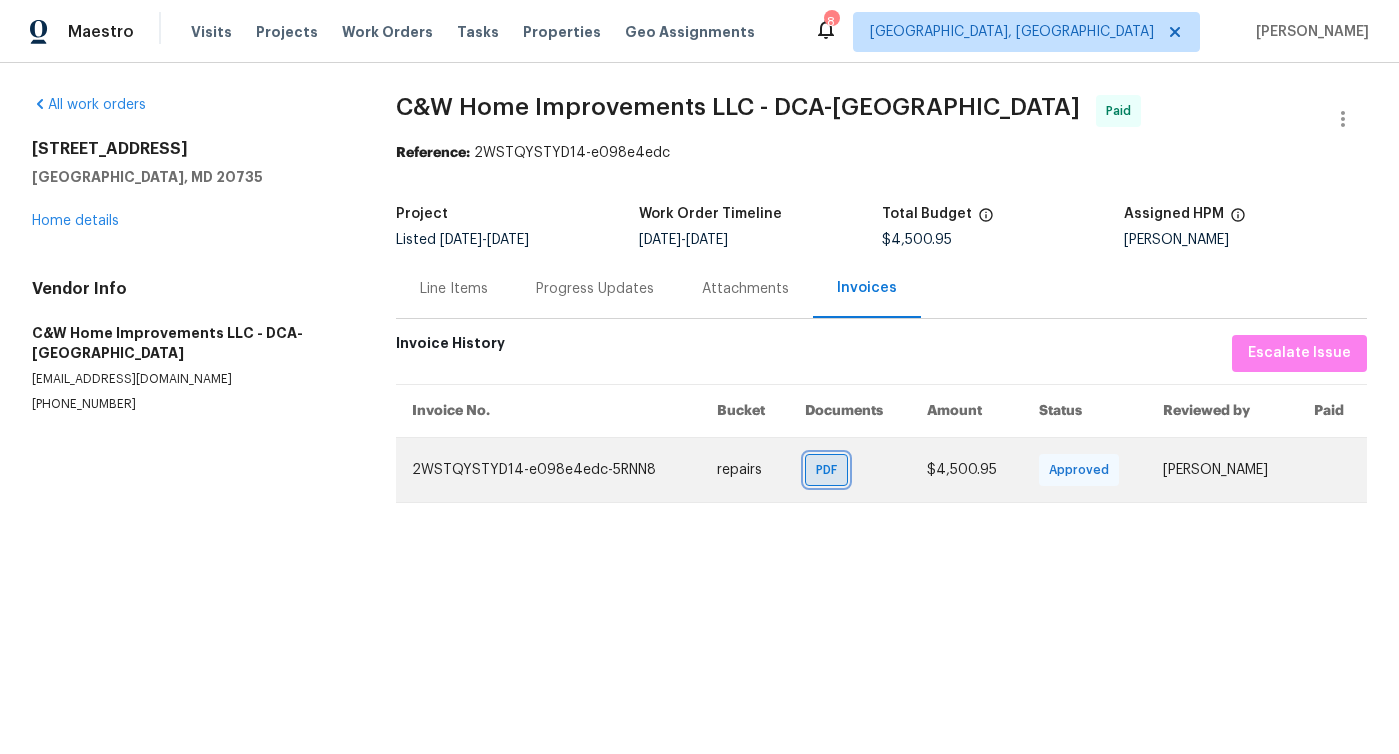 click on "PDF" at bounding box center [830, 470] 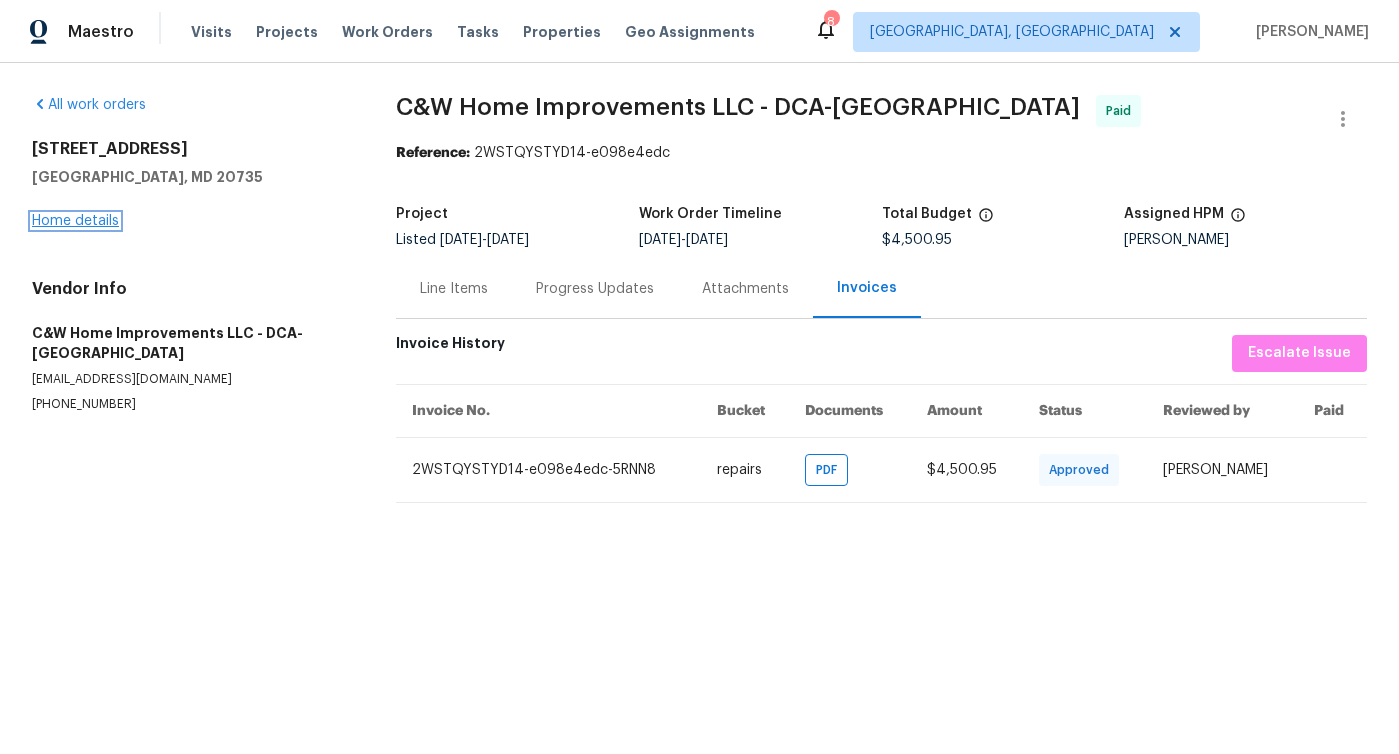 click on "Home details" at bounding box center [75, 221] 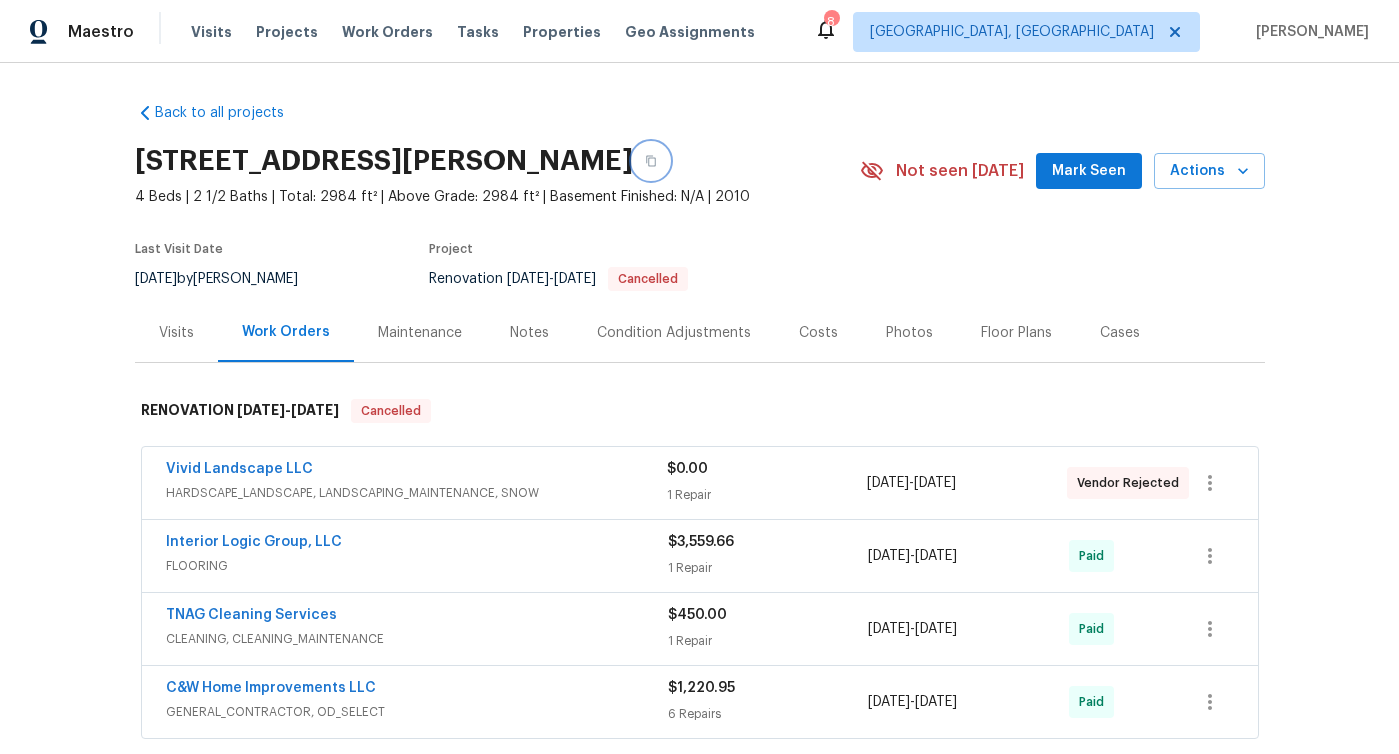 click 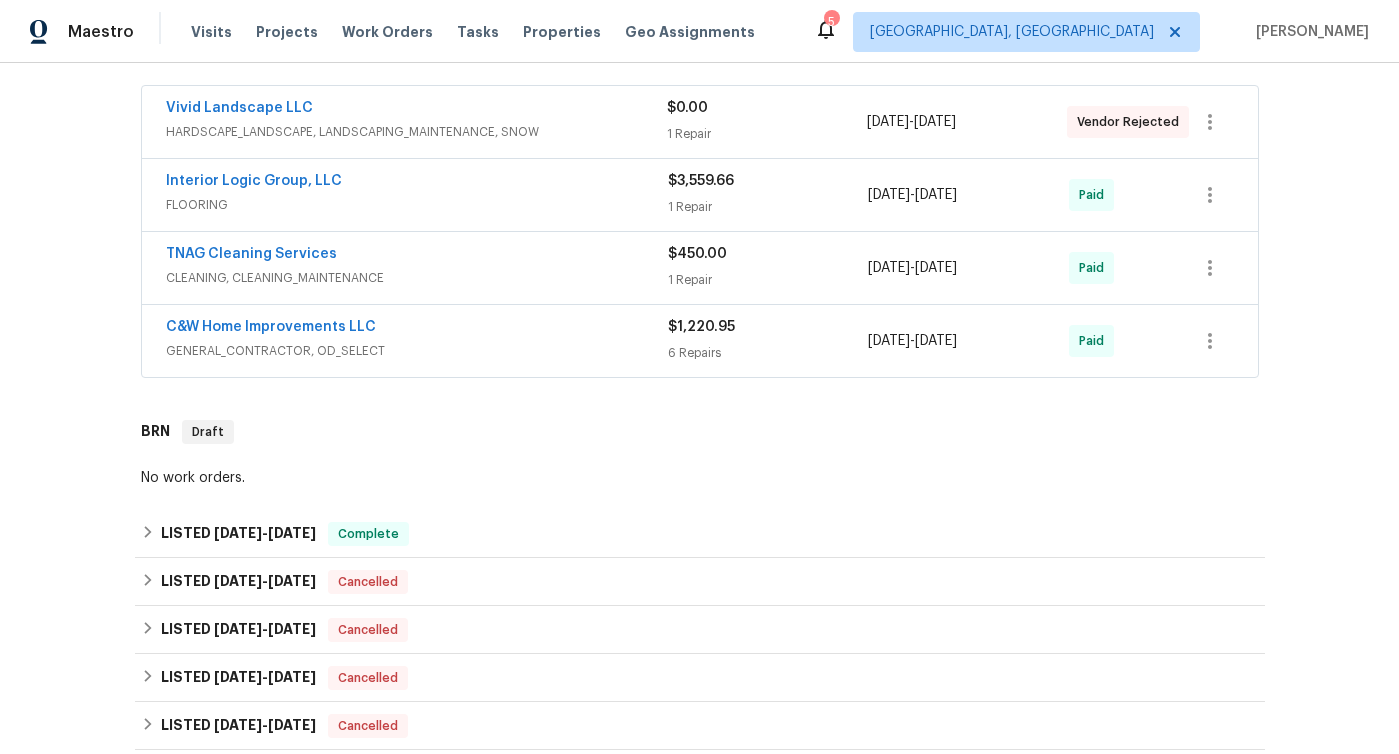 scroll, scrollTop: 386, scrollLeft: 0, axis: vertical 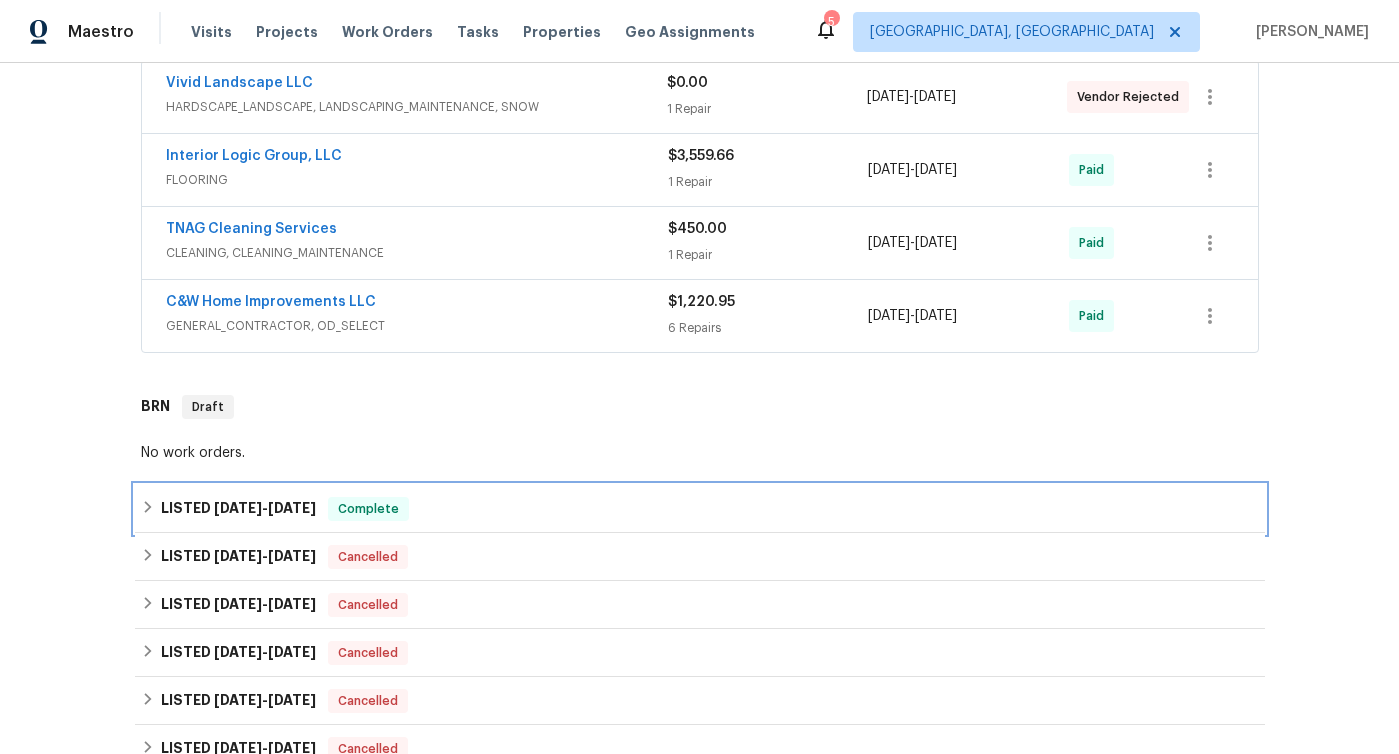 click 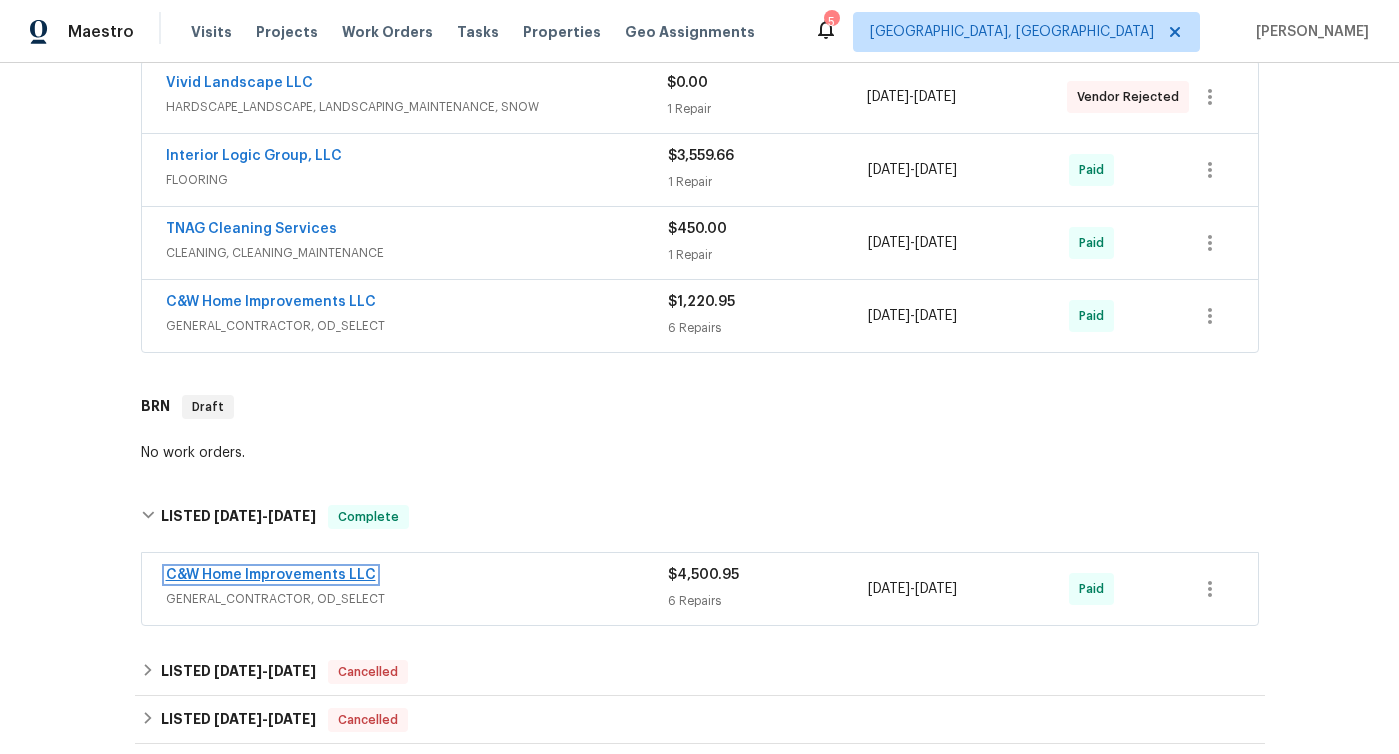 click on "C&W Home Improvements LLC" at bounding box center (271, 575) 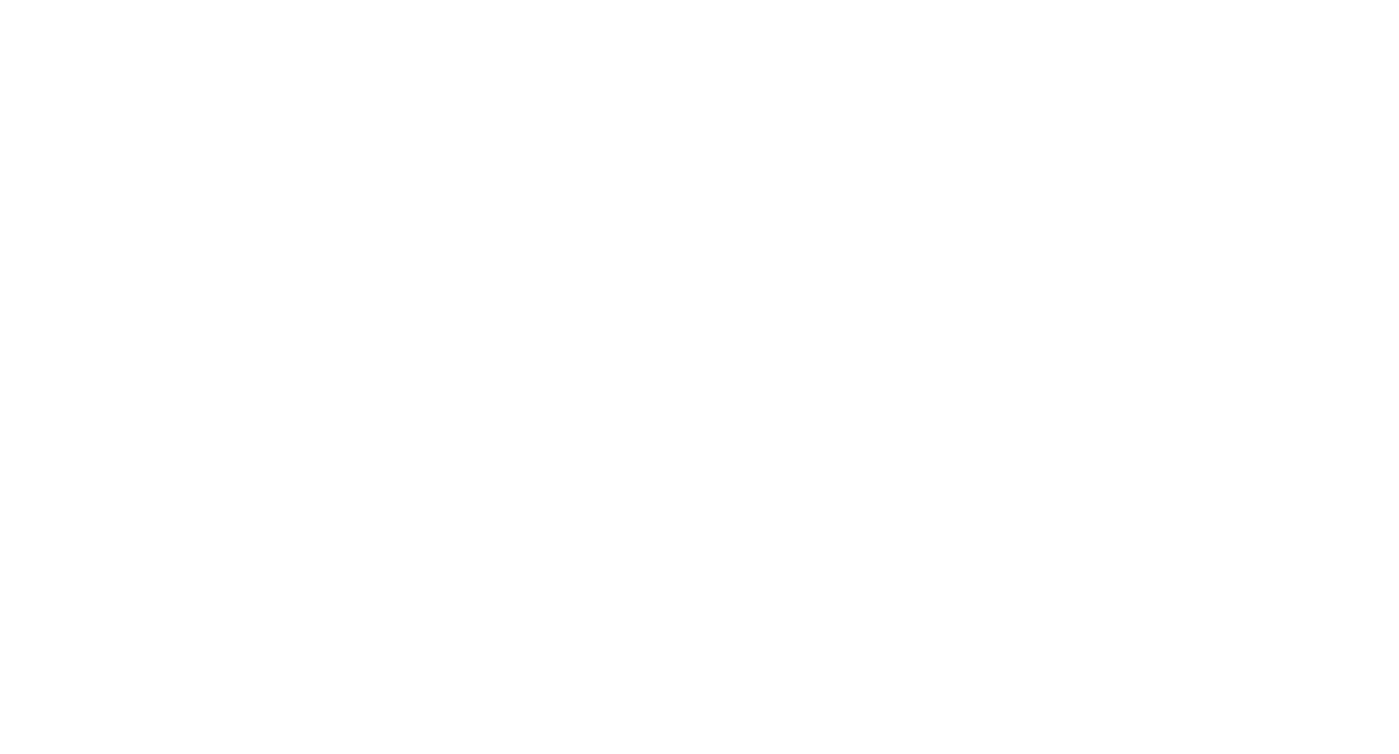 scroll, scrollTop: 0, scrollLeft: 0, axis: both 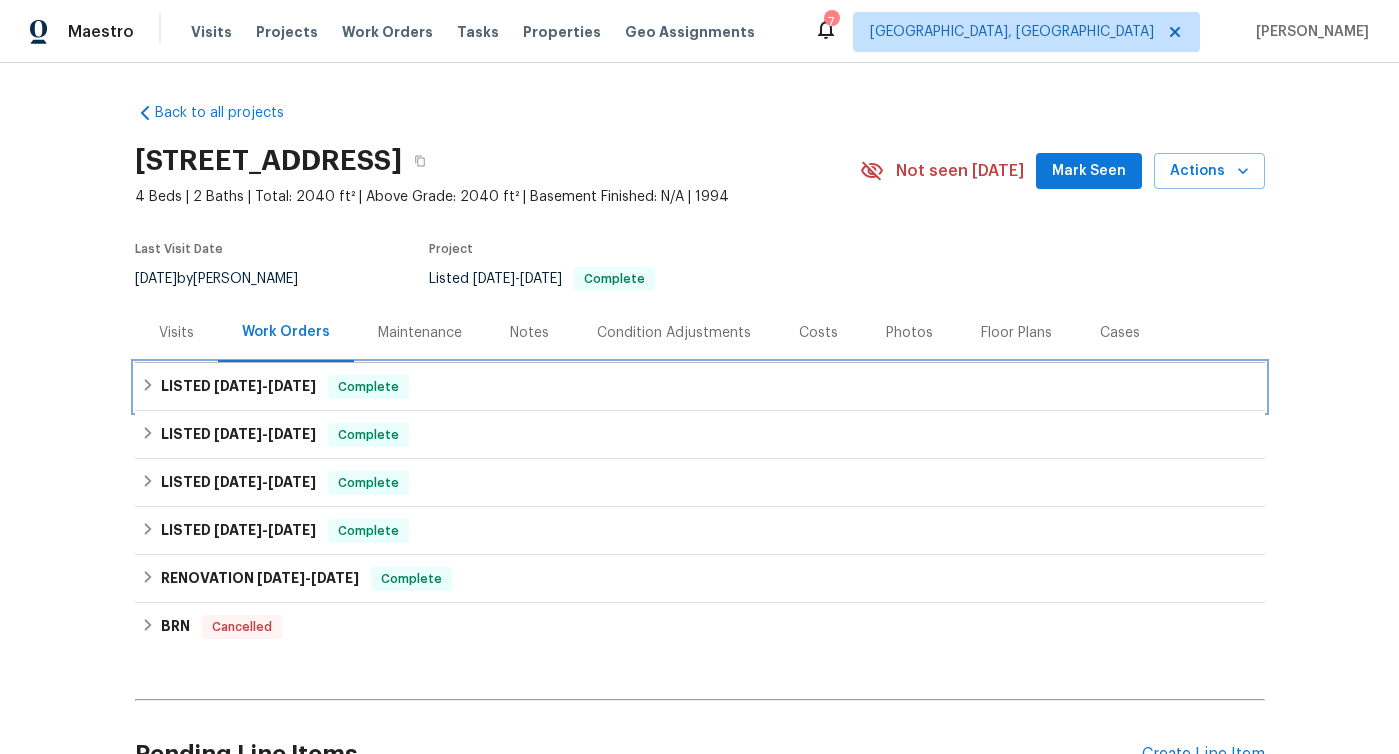 click 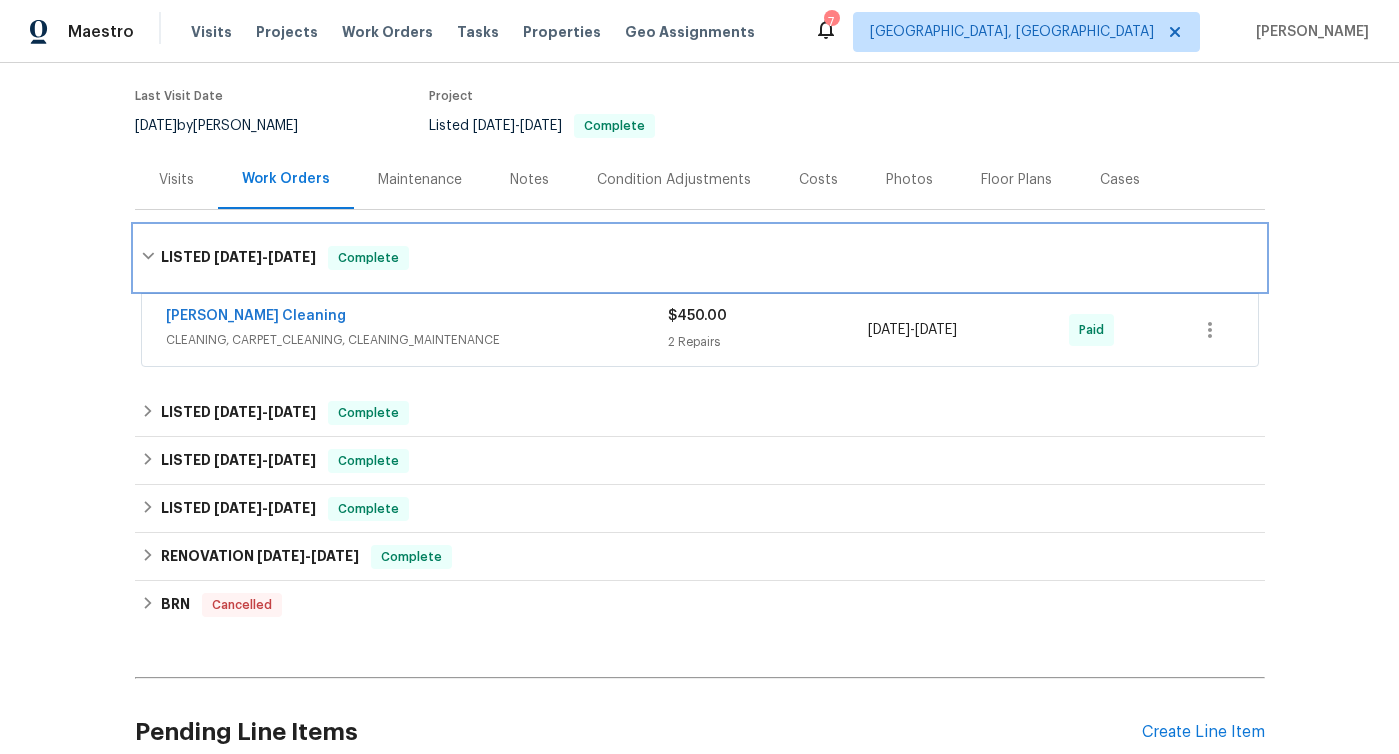 scroll, scrollTop: 154, scrollLeft: 0, axis: vertical 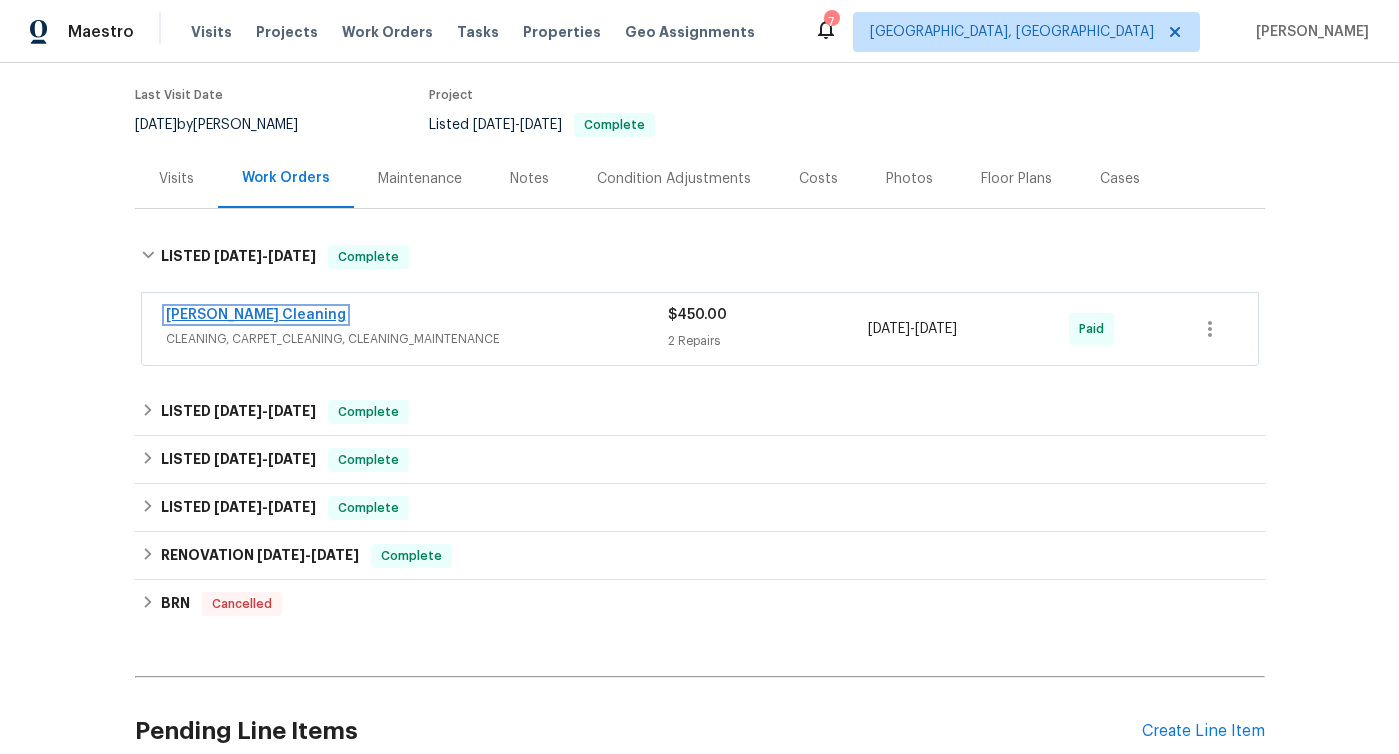 click on "[PERSON_NAME] Cleaning" at bounding box center (256, 315) 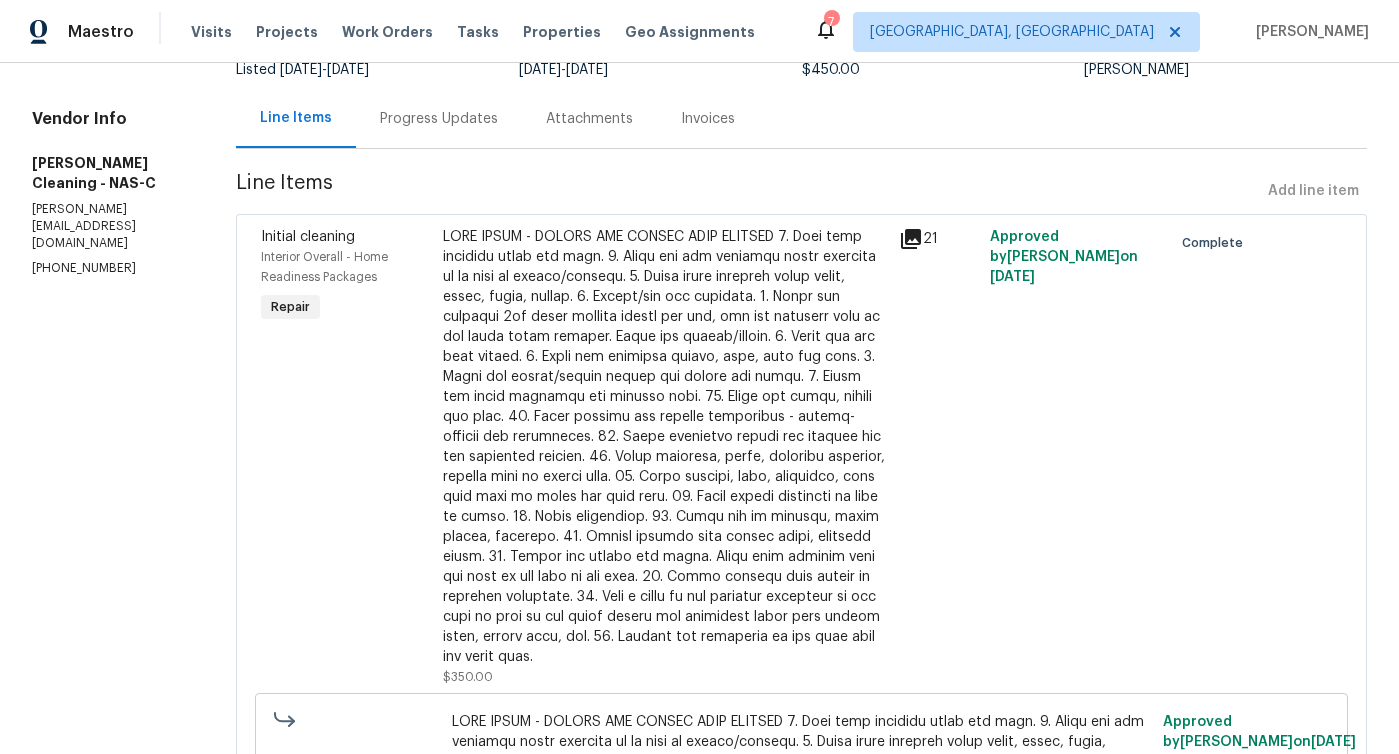 scroll, scrollTop: 0, scrollLeft: 0, axis: both 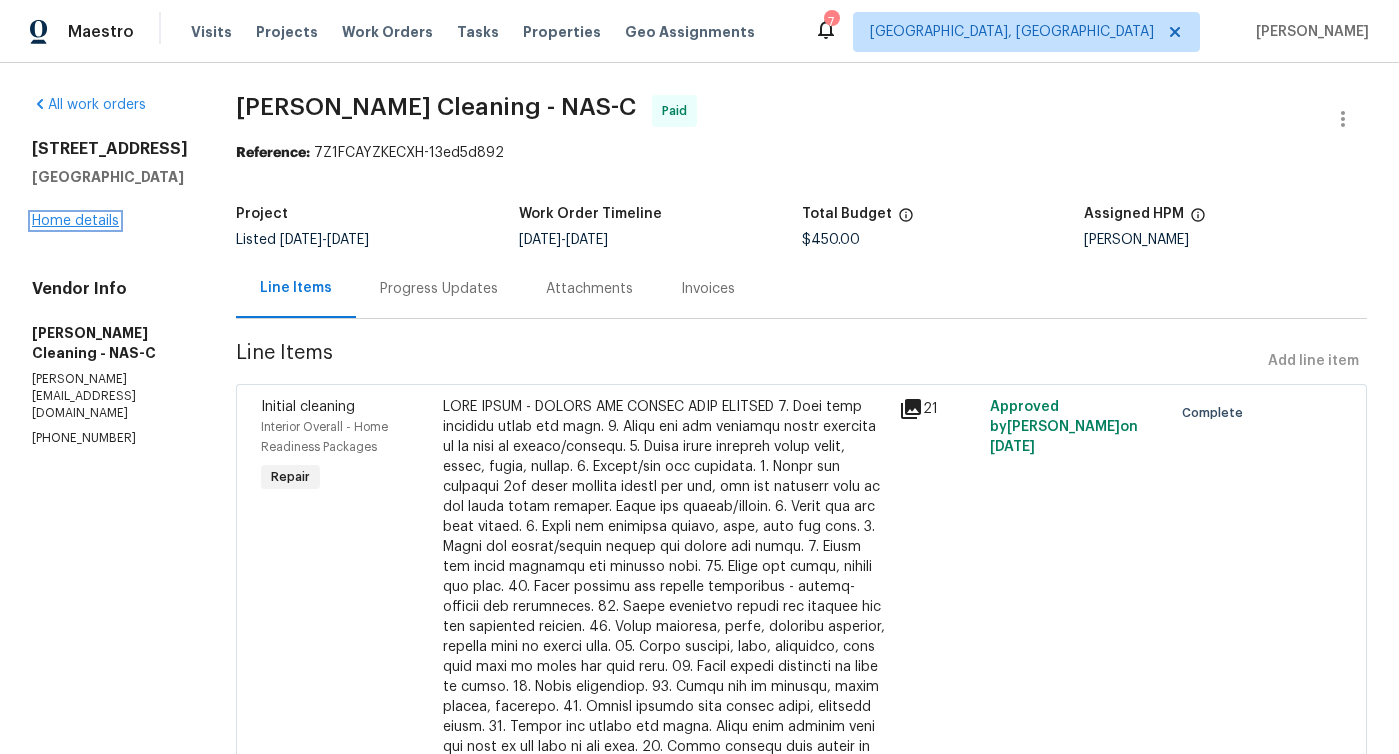 click on "Home details" at bounding box center (75, 221) 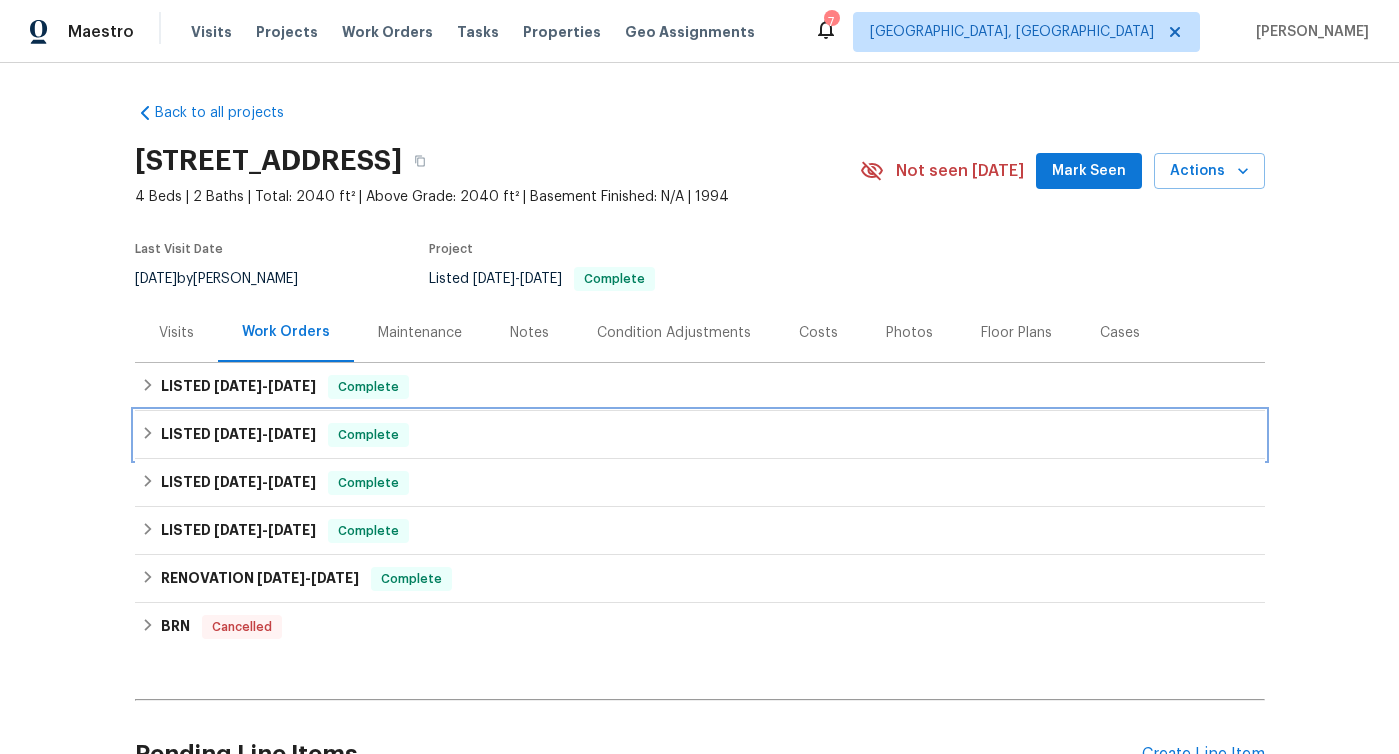 click 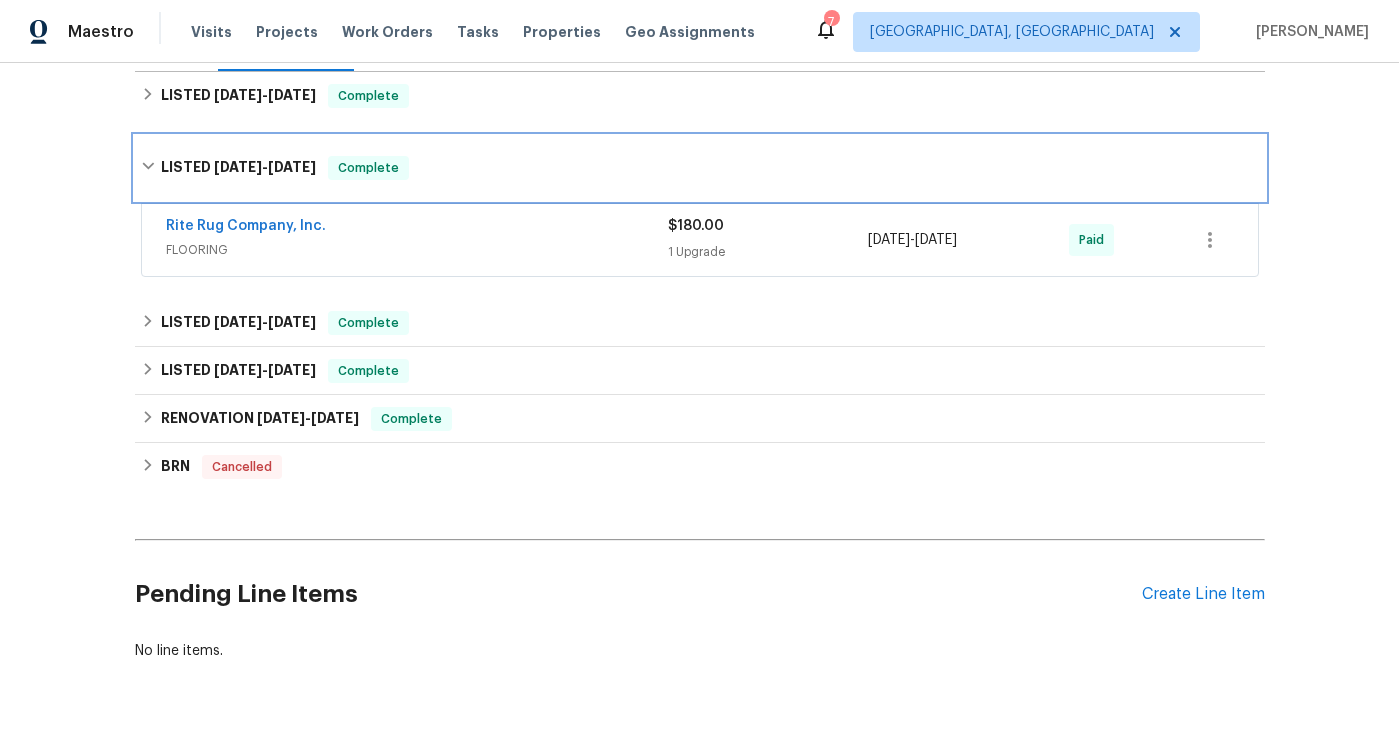 scroll, scrollTop: 297, scrollLeft: 0, axis: vertical 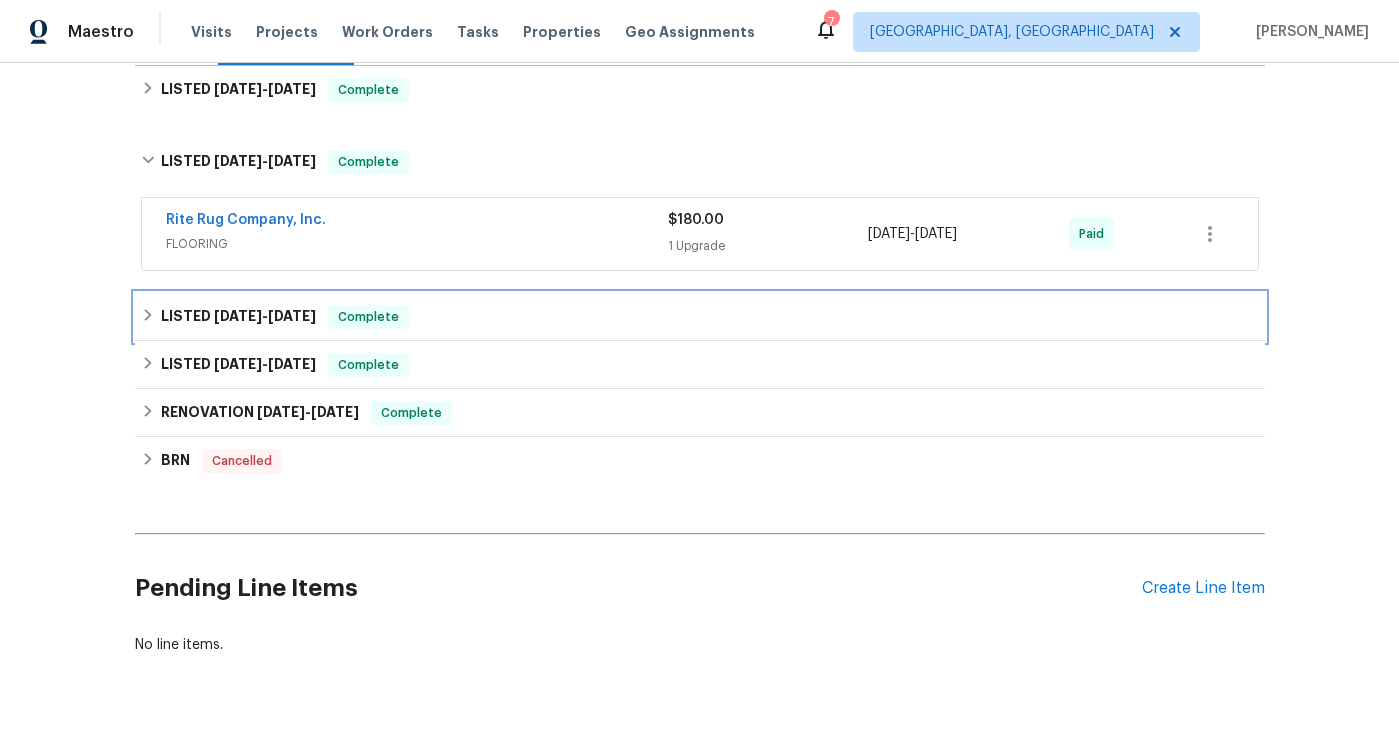 click 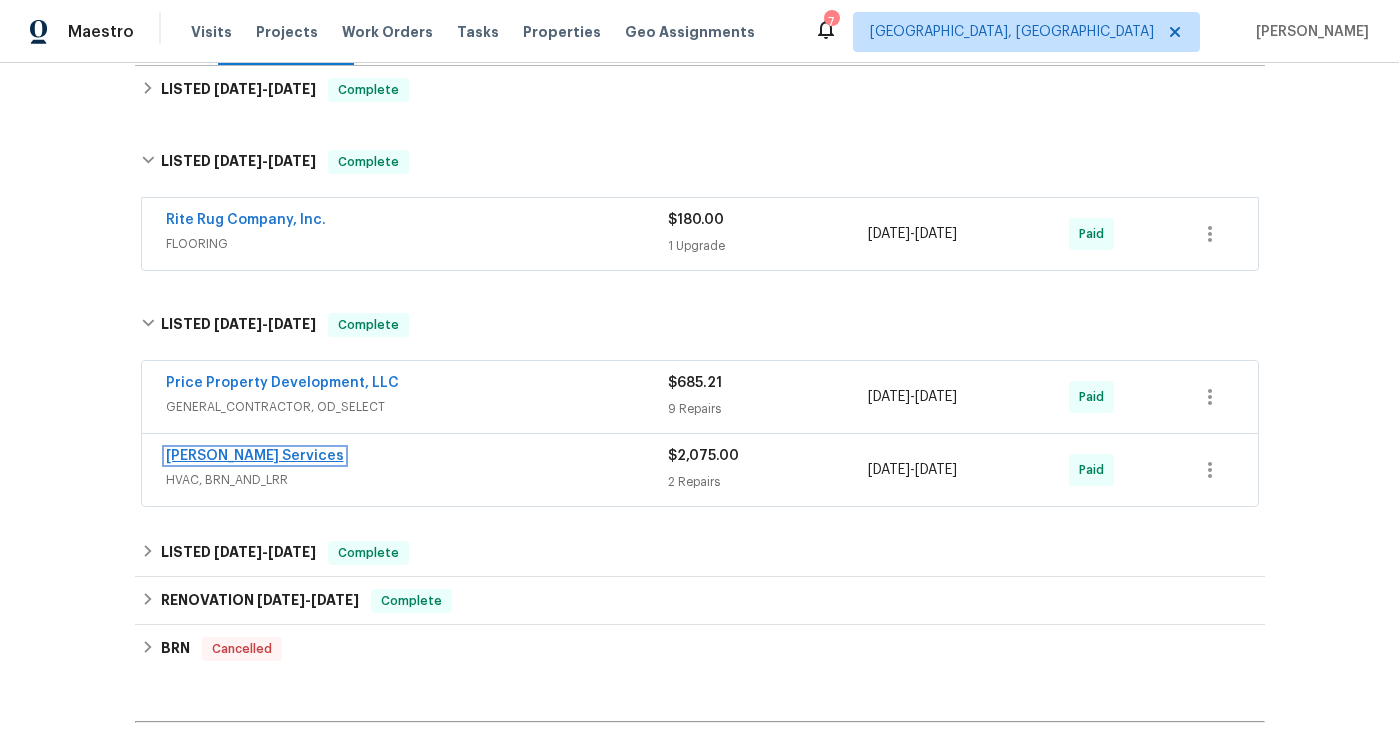click on "[PERSON_NAME] Services" at bounding box center (255, 456) 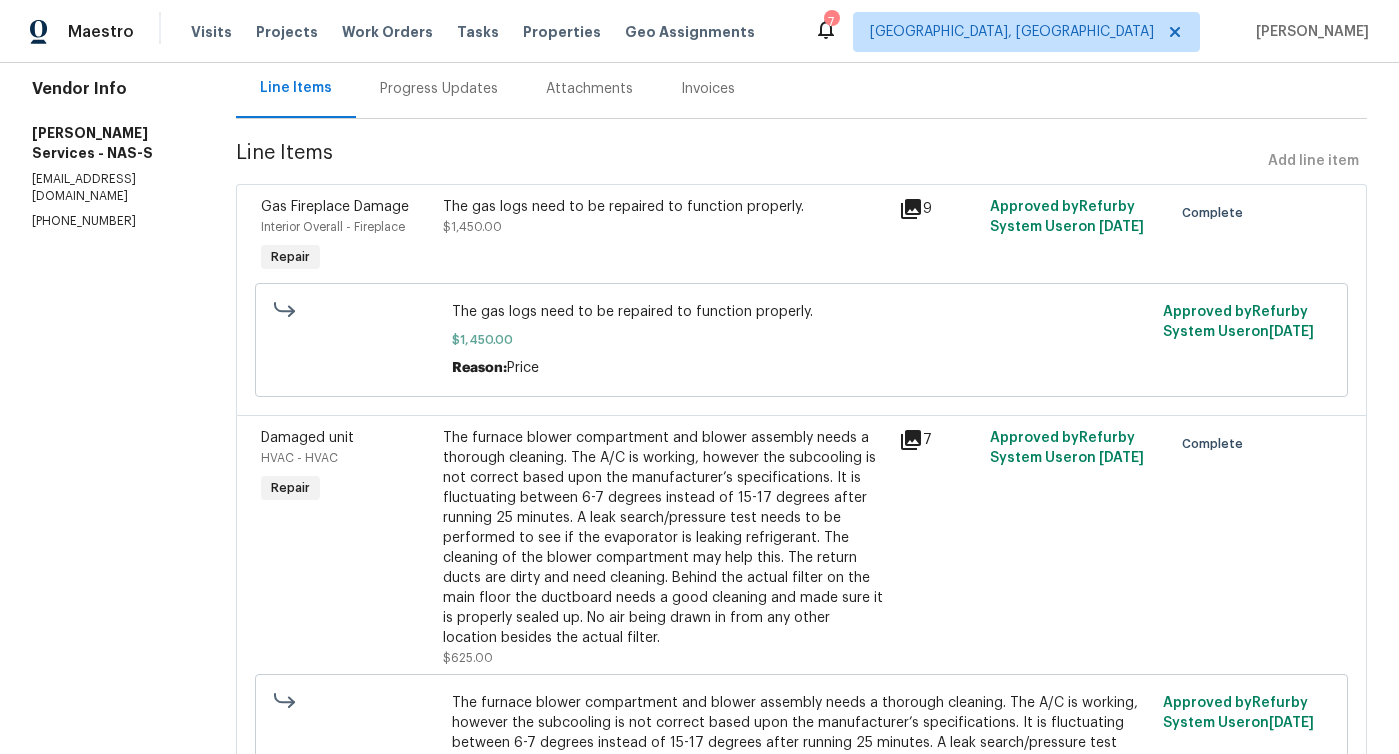 scroll, scrollTop: 0, scrollLeft: 0, axis: both 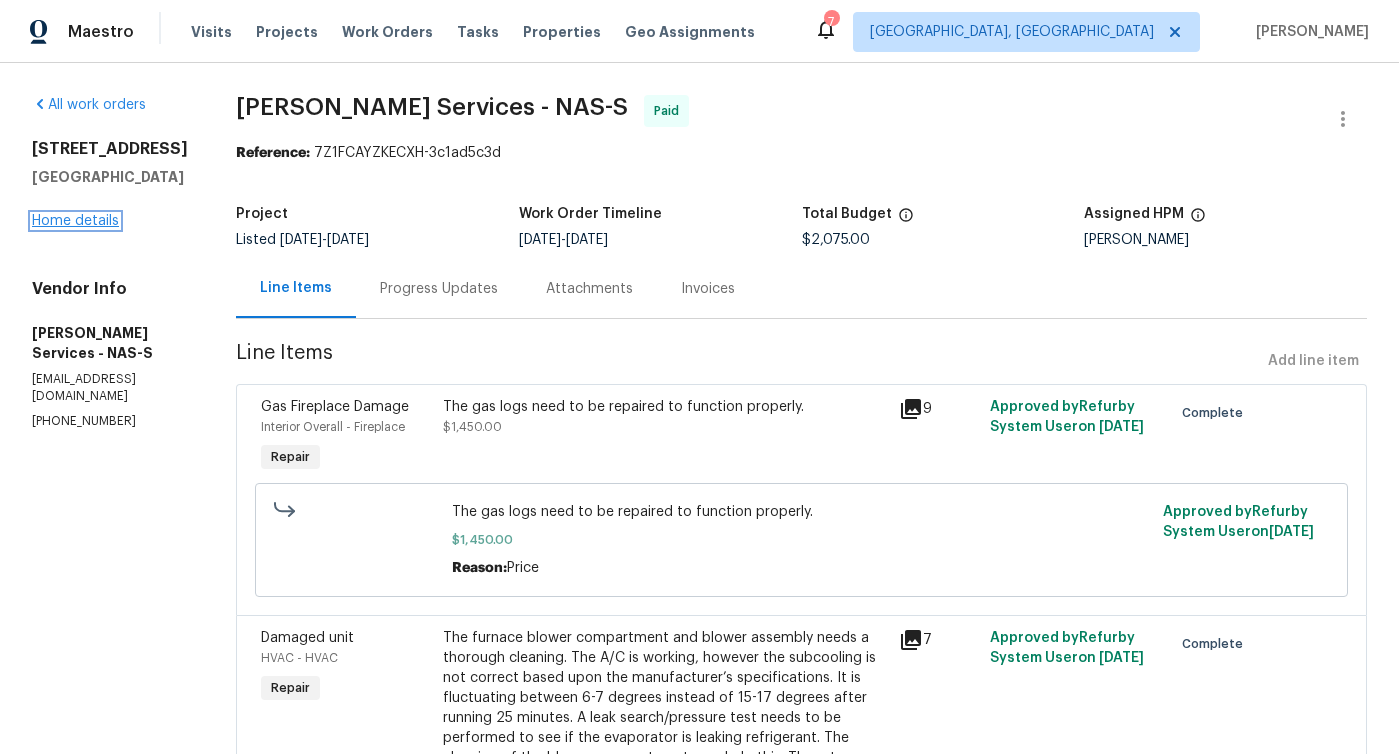 click on "Home details" at bounding box center [75, 221] 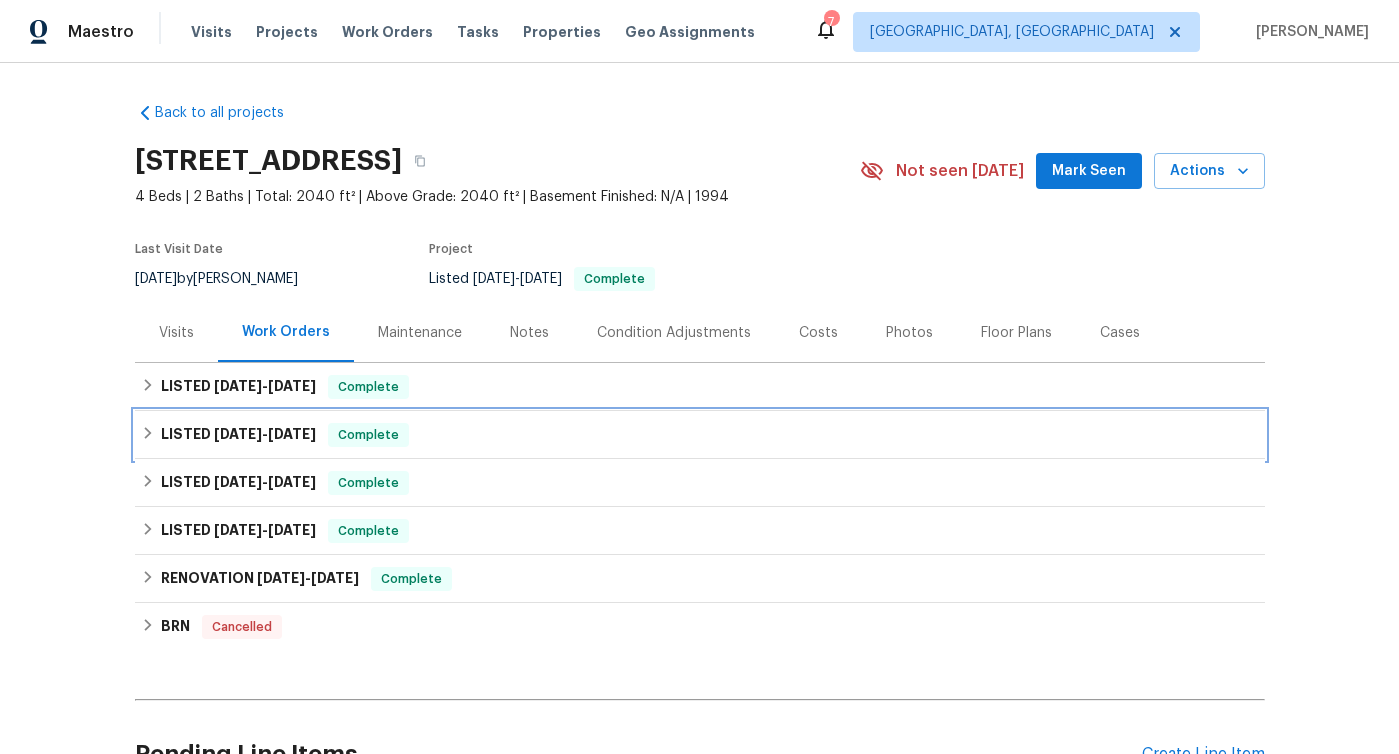 click 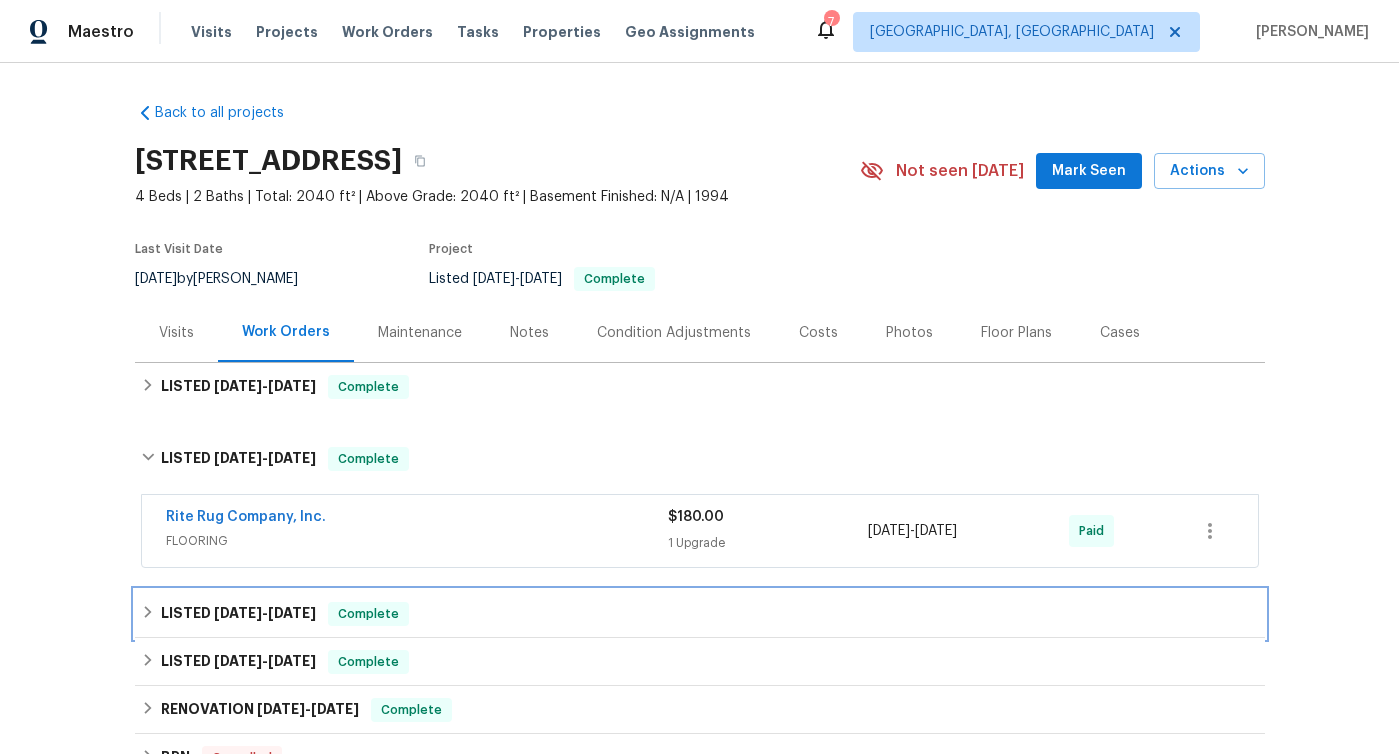 click on "LISTED   [DATE]  -  [DATE] Complete" at bounding box center (700, 614) 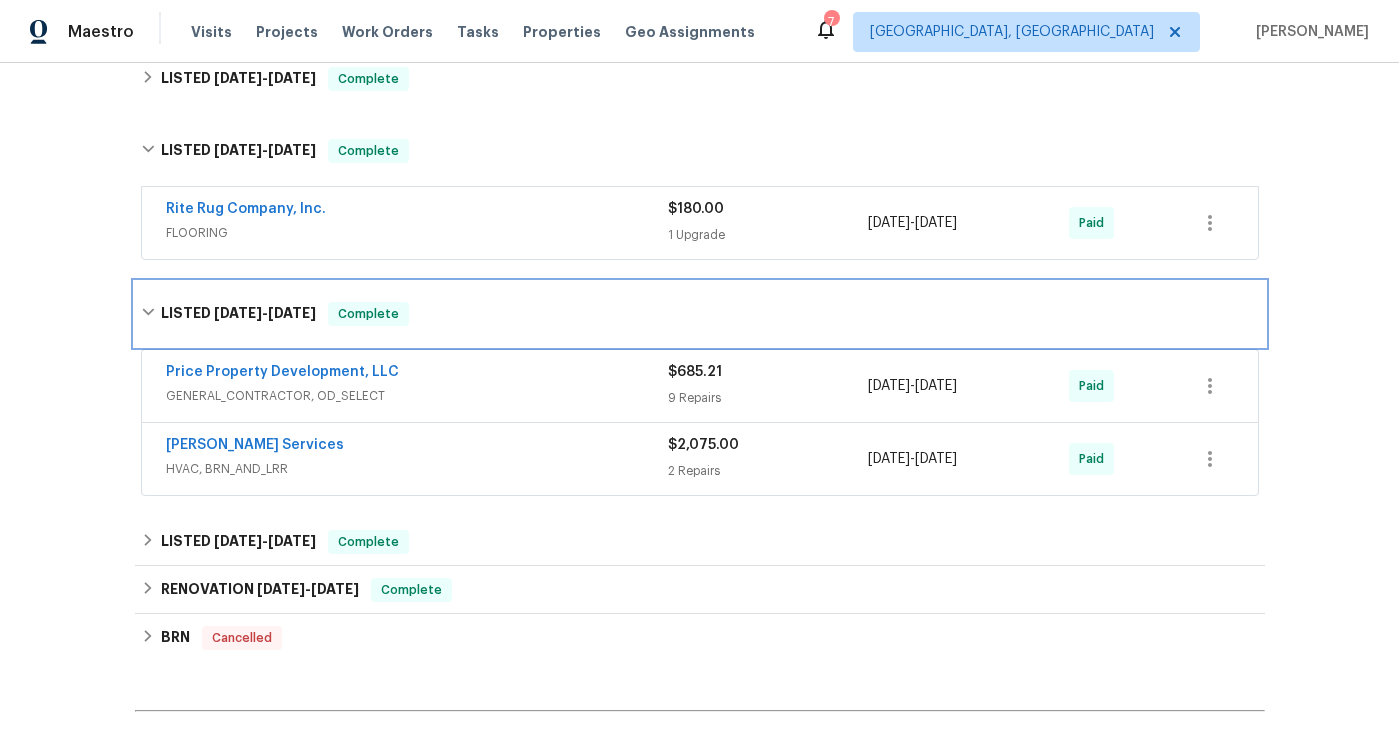 scroll, scrollTop: 476, scrollLeft: 0, axis: vertical 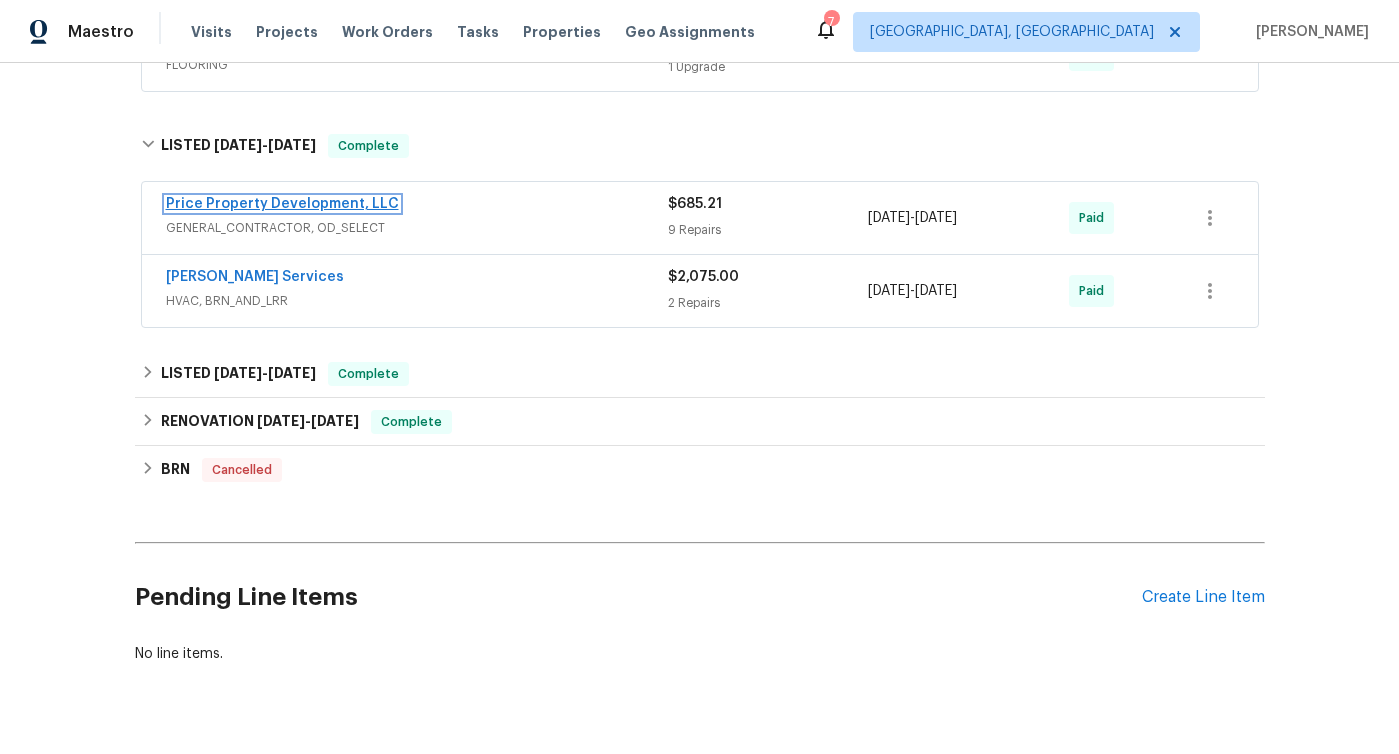 click on "Price Property Development, LLC" at bounding box center [282, 204] 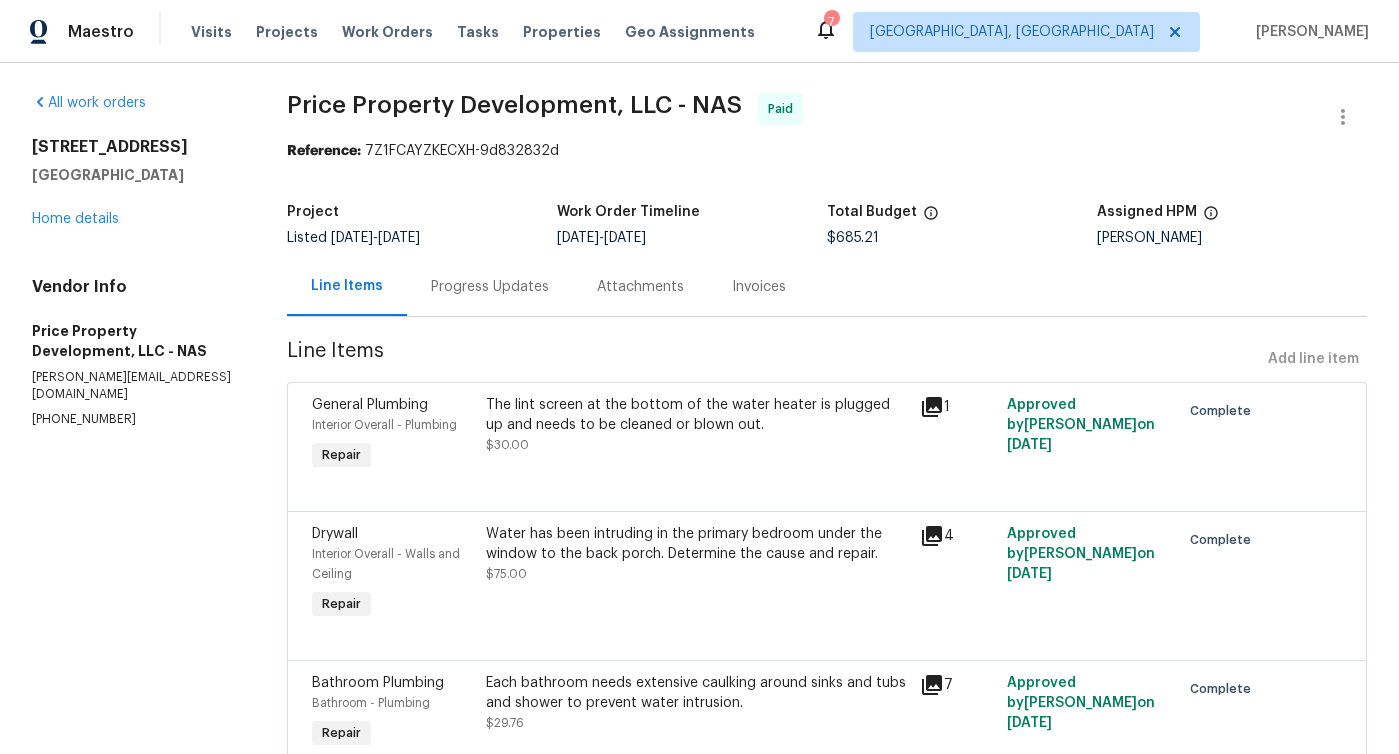 scroll, scrollTop: 0, scrollLeft: 0, axis: both 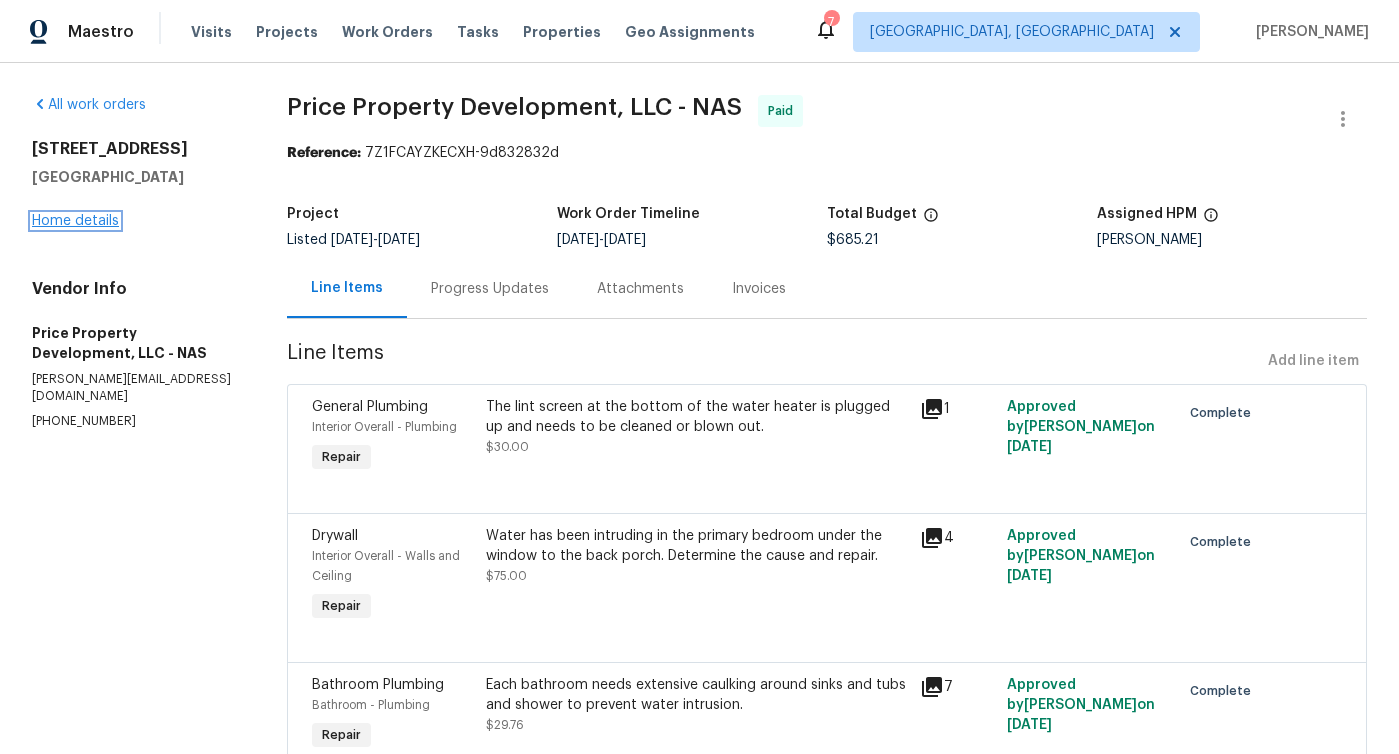 click on "Home details" at bounding box center (75, 221) 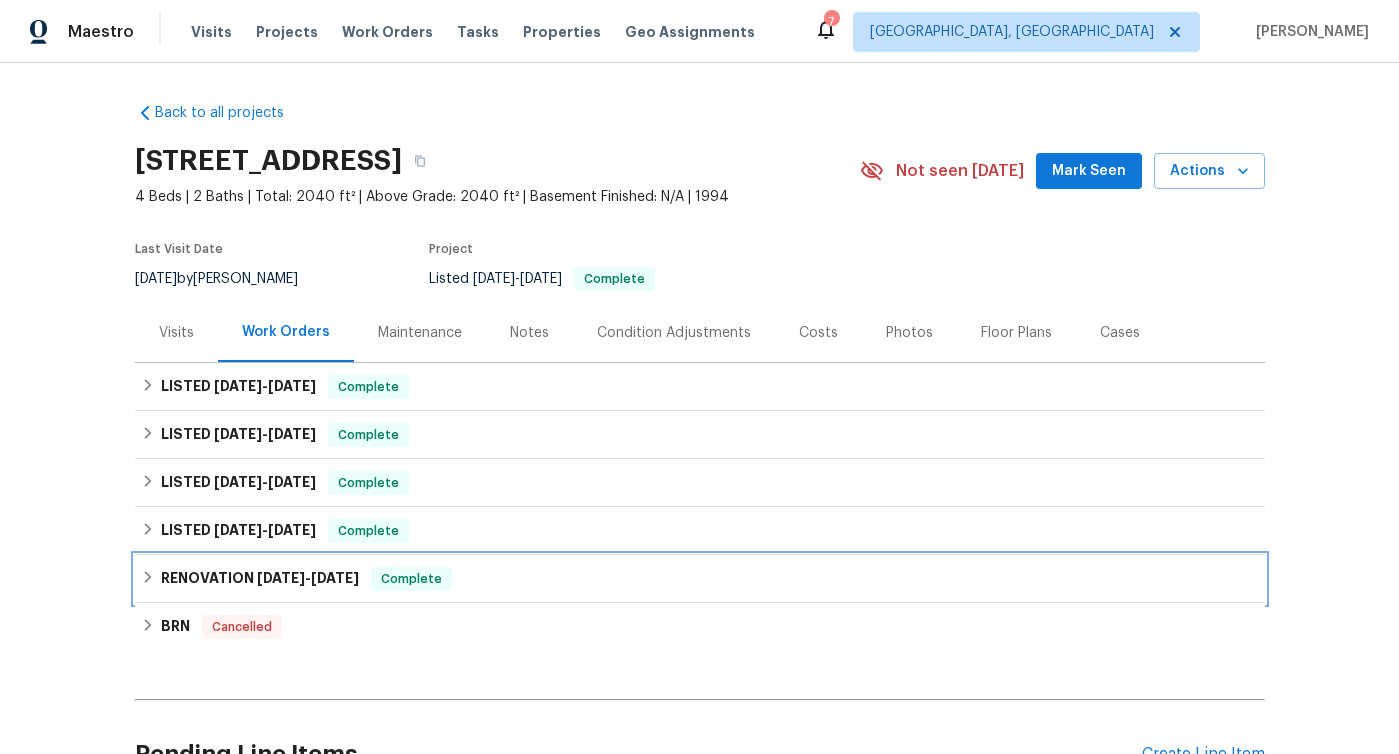 click 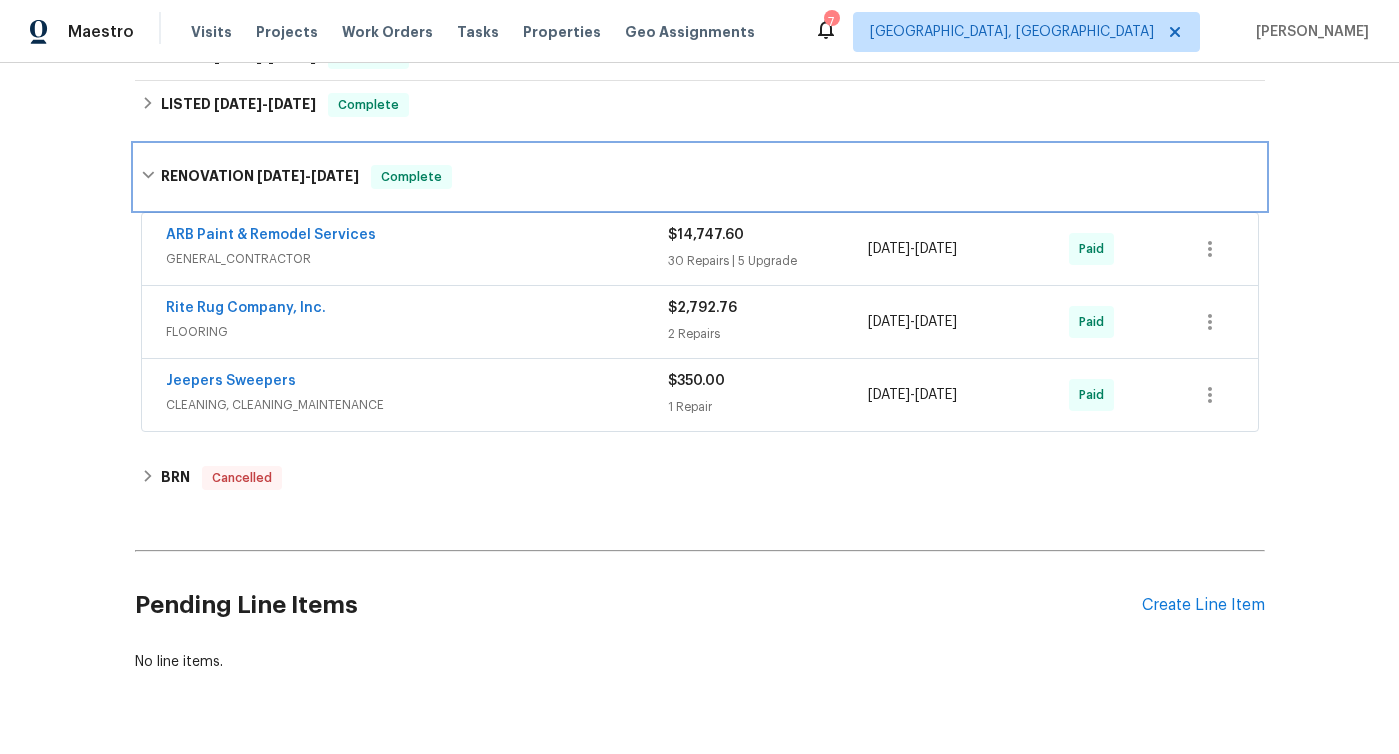 scroll, scrollTop: 480, scrollLeft: 0, axis: vertical 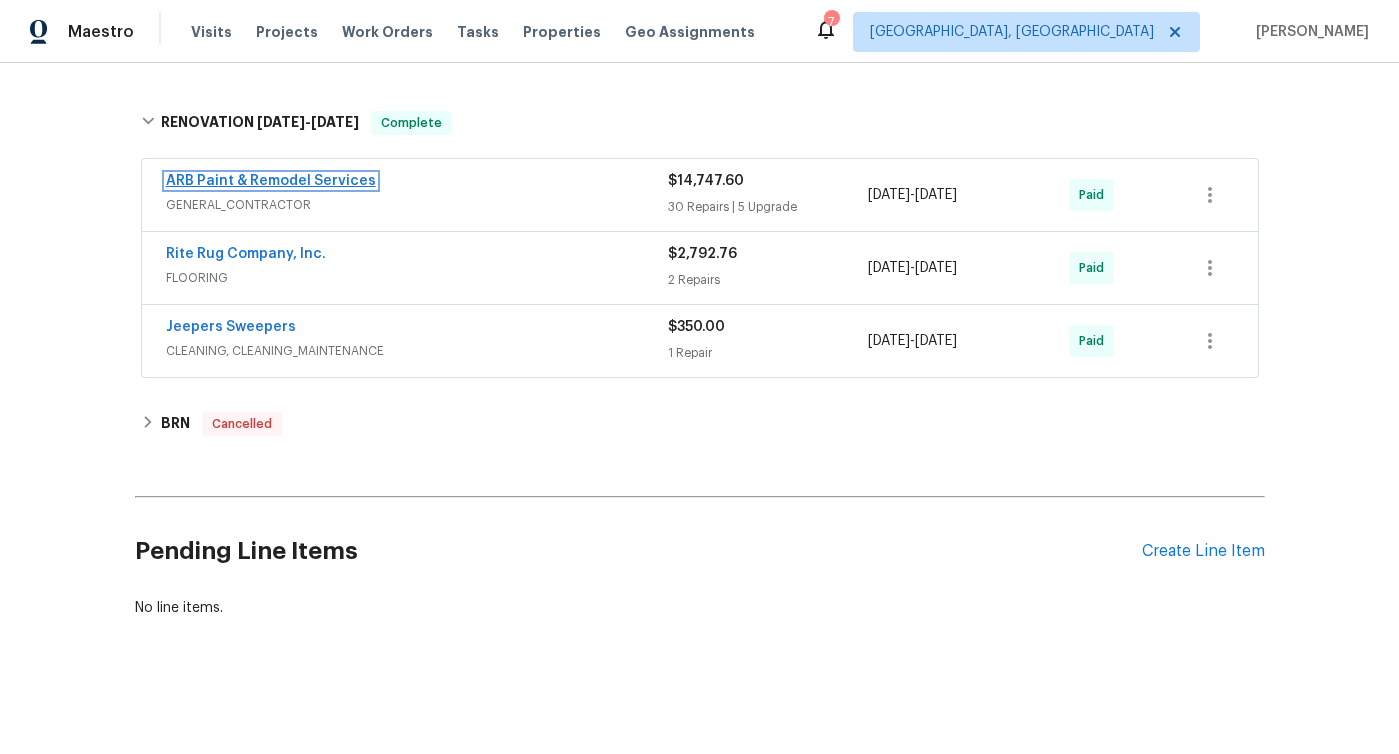 click on "ARB Paint & Remodel Services" at bounding box center [271, 181] 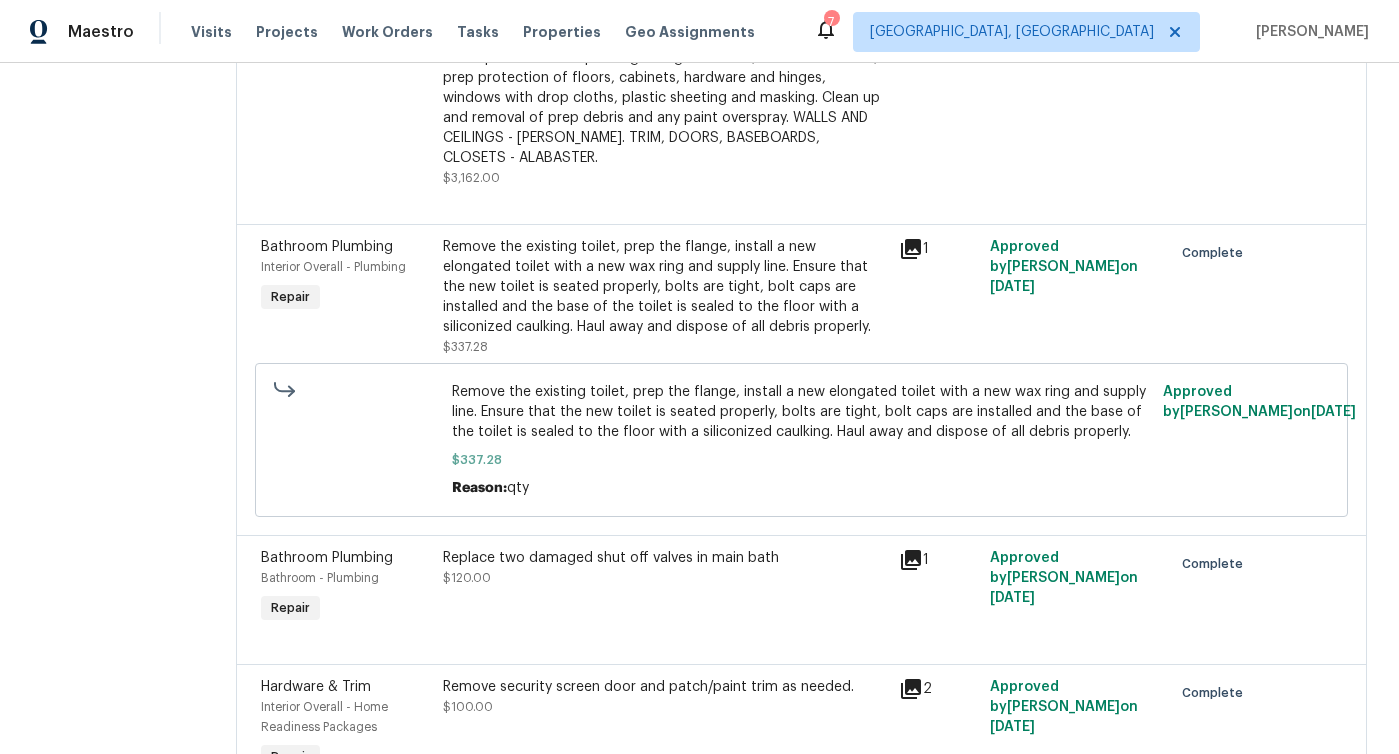 scroll, scrollTop: 0, scrollLeft: 0, axis: both 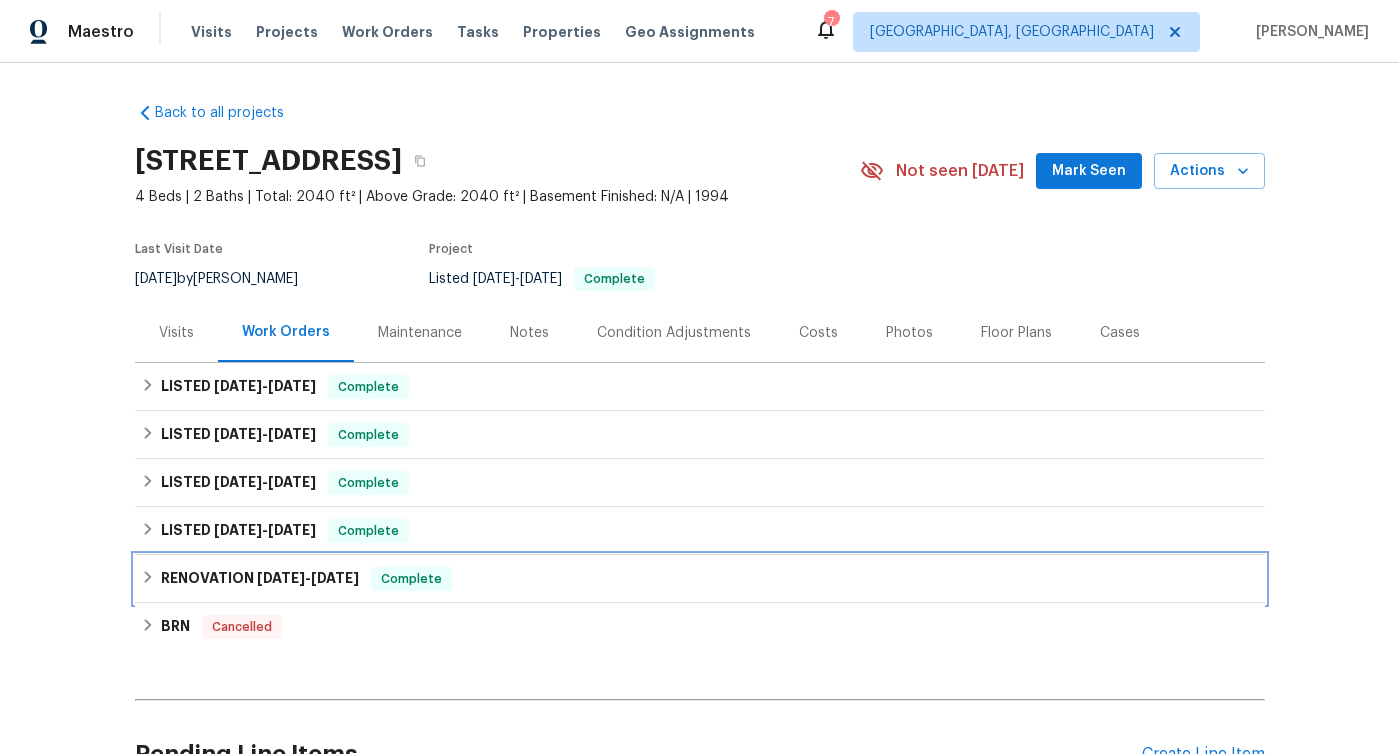 click 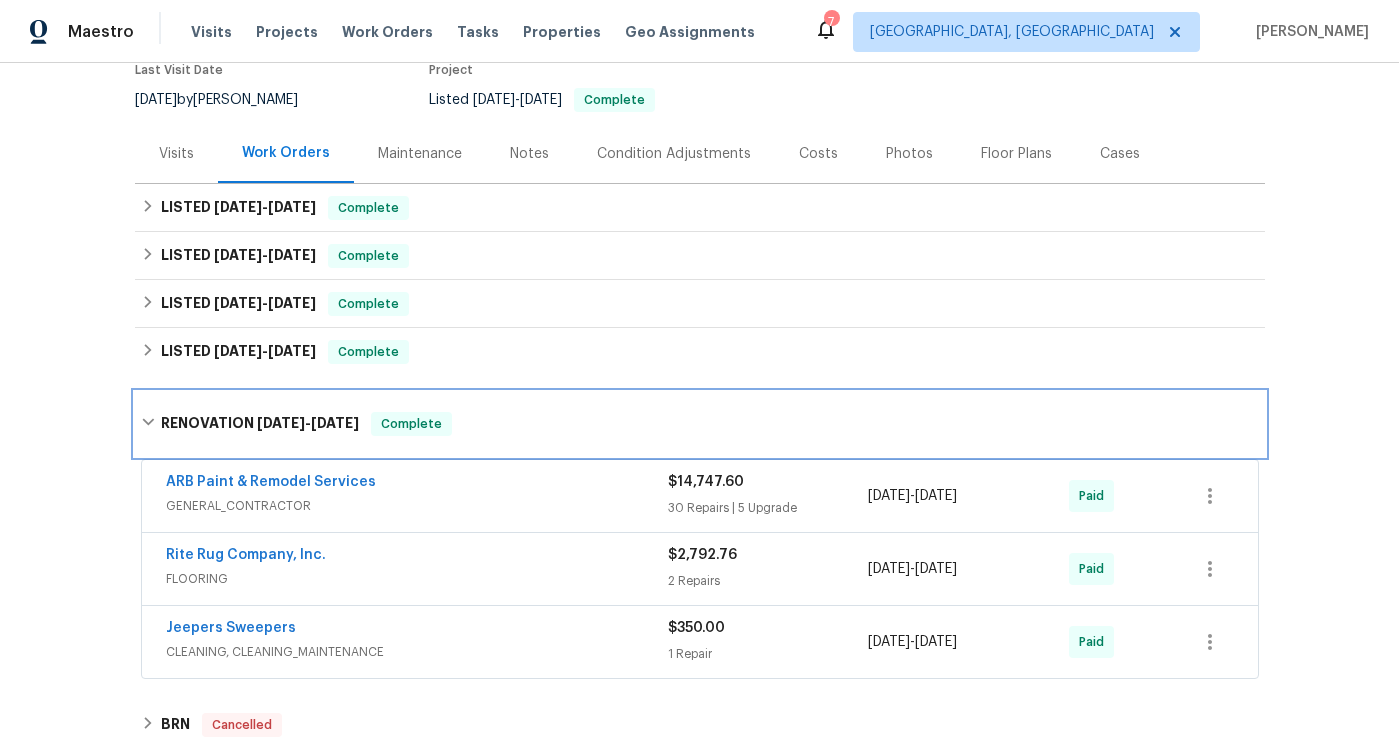 scroll, scrollTop: 188, scrollLeft: 0, axis: vertical 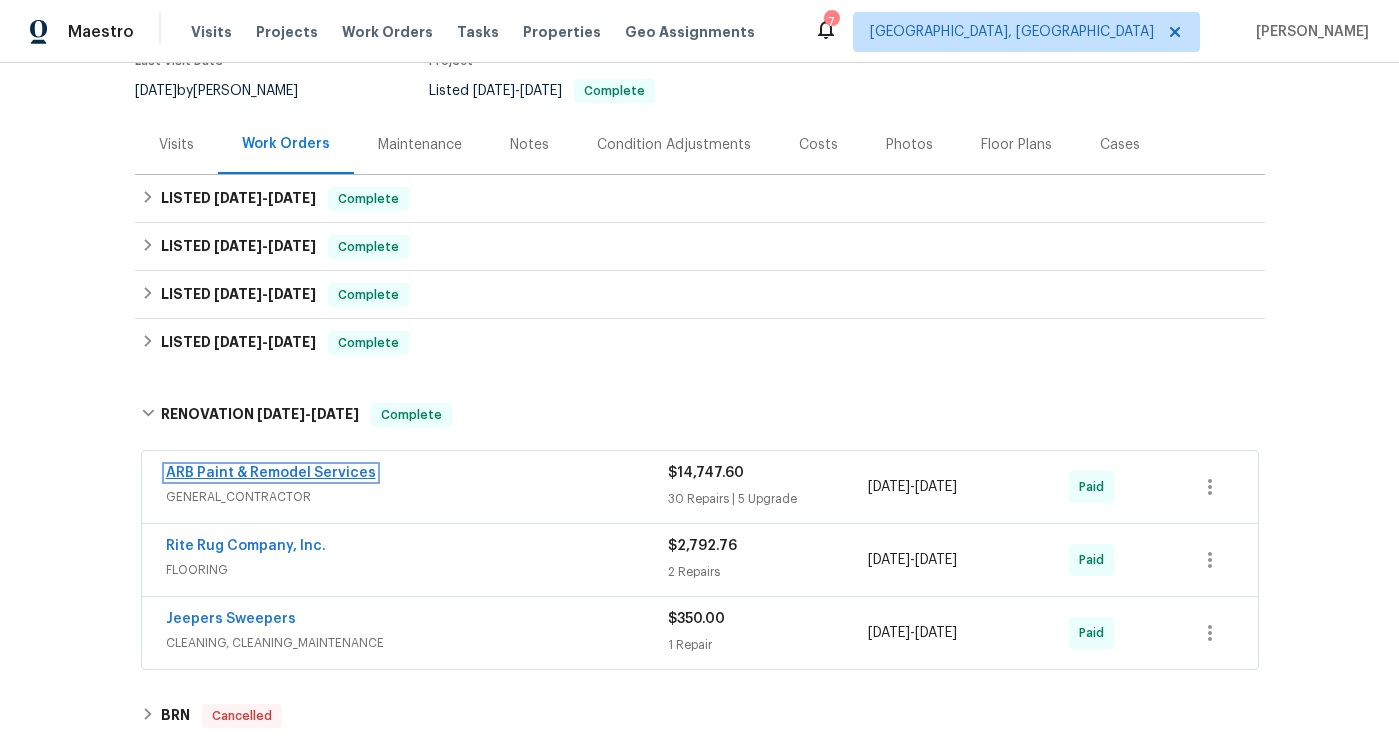 click on "ARB Paint & Remodel Services" at bounding box center [271, 473] 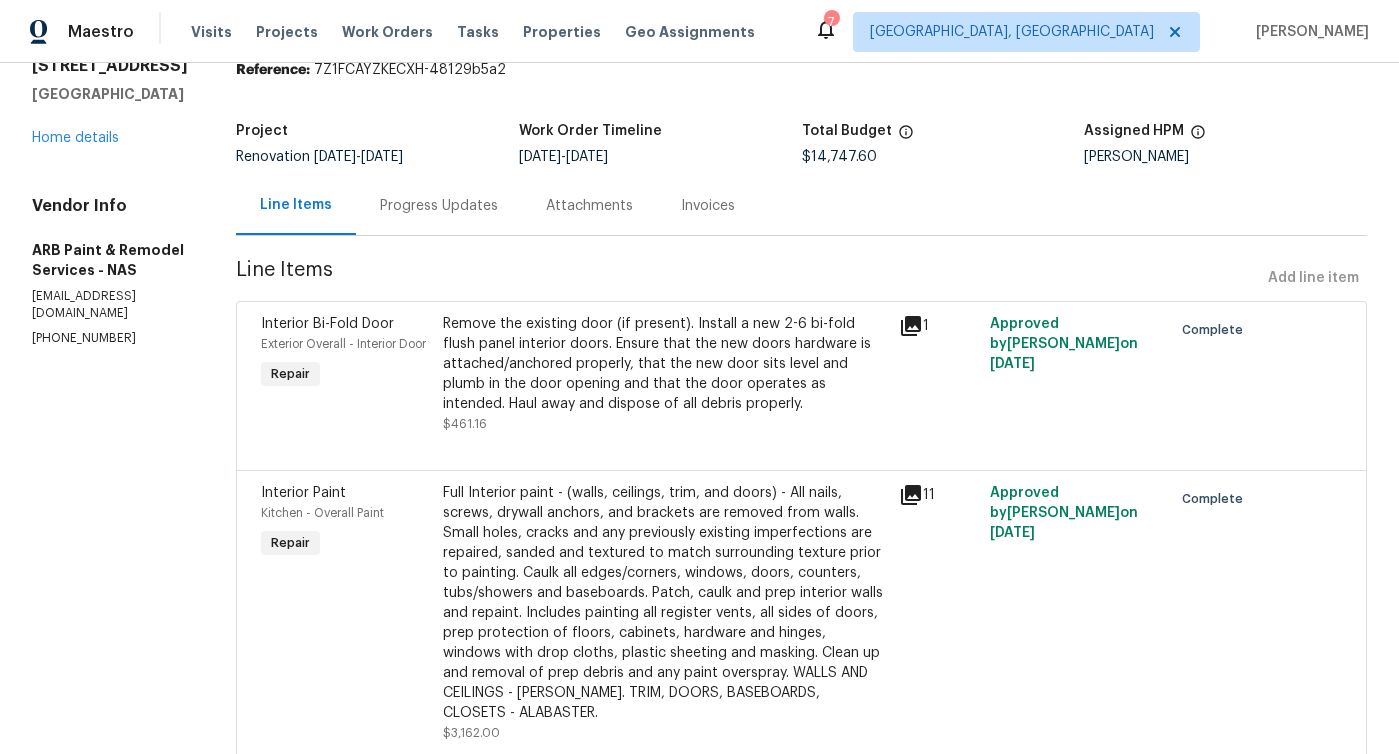 scroll, scrollTop: 0, scrollLeft: 0, axis: both 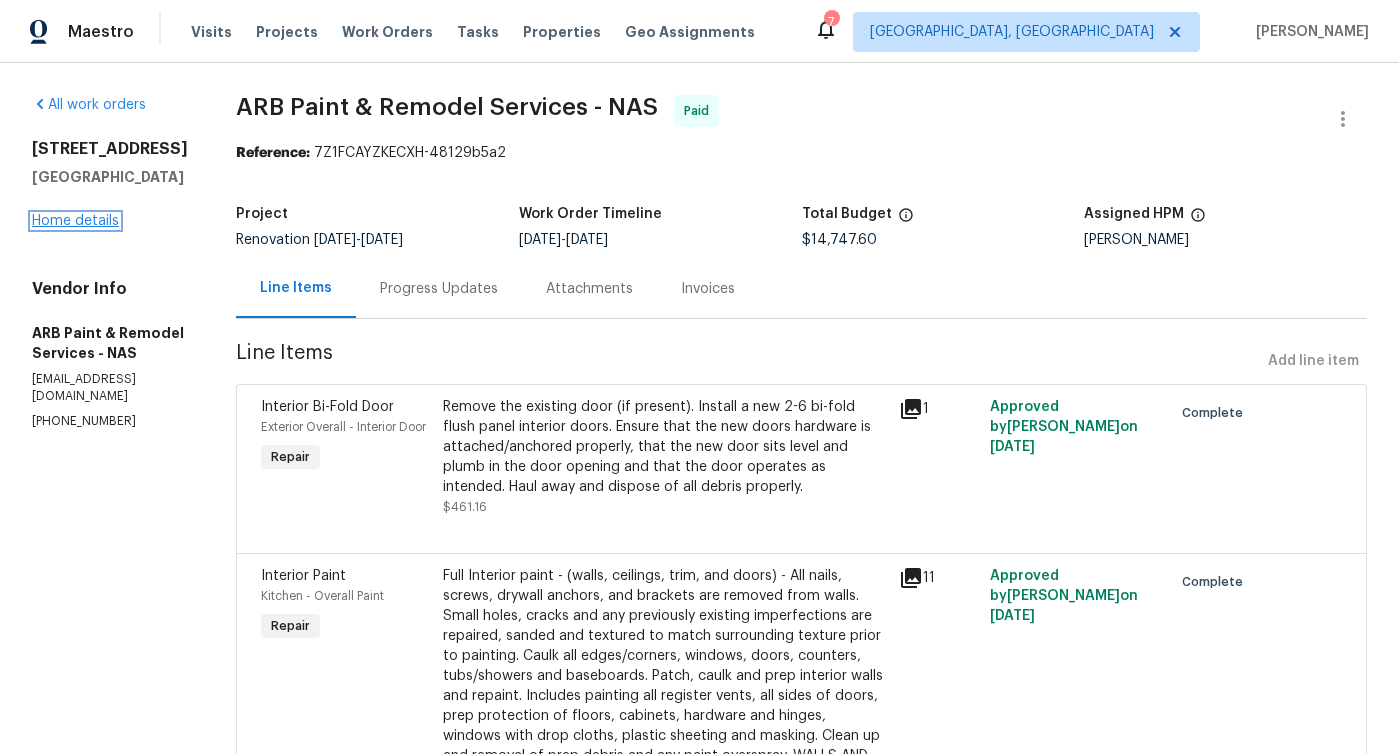 click on "Home details" at bounding box center (75, 221) 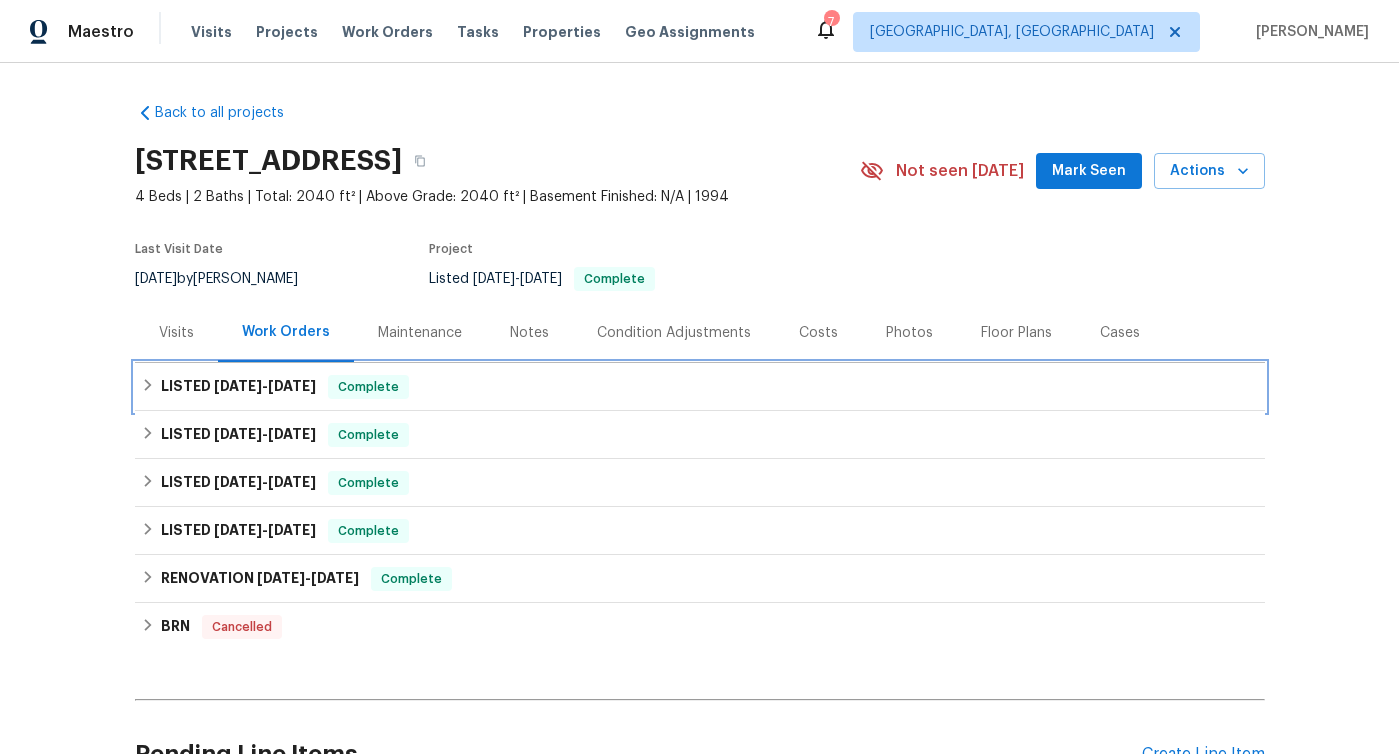 click 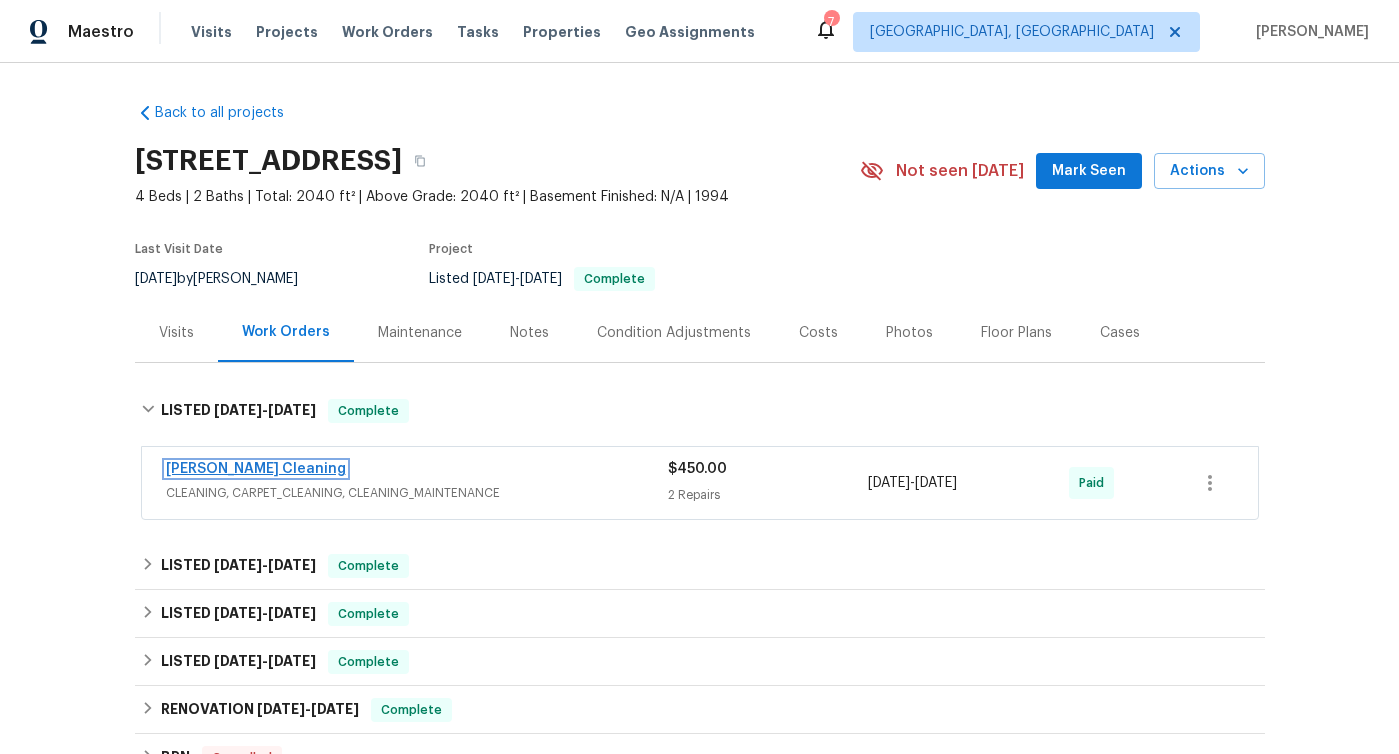 click on "[PERSON_NAME] Cleaning" at bounding box center [256, 469] 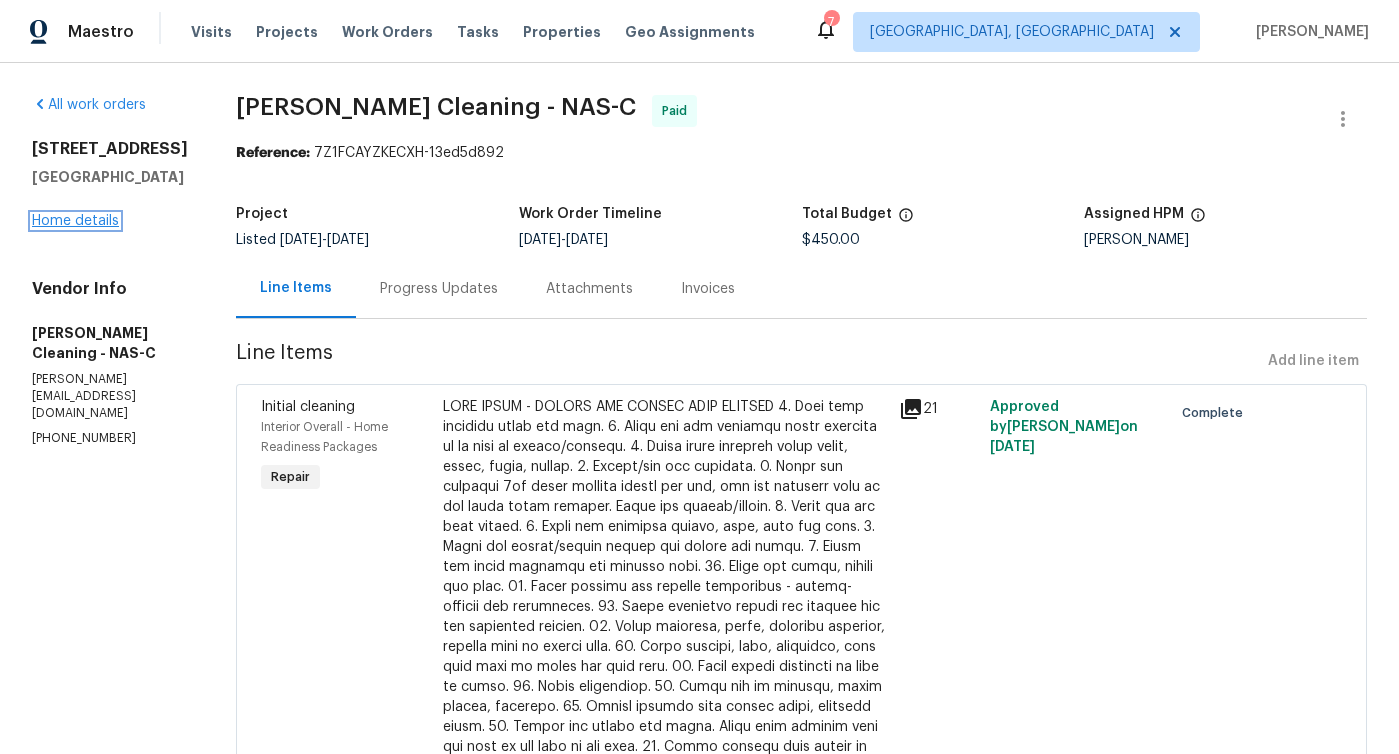 click on "Home details" at bounding box center (75, 221) 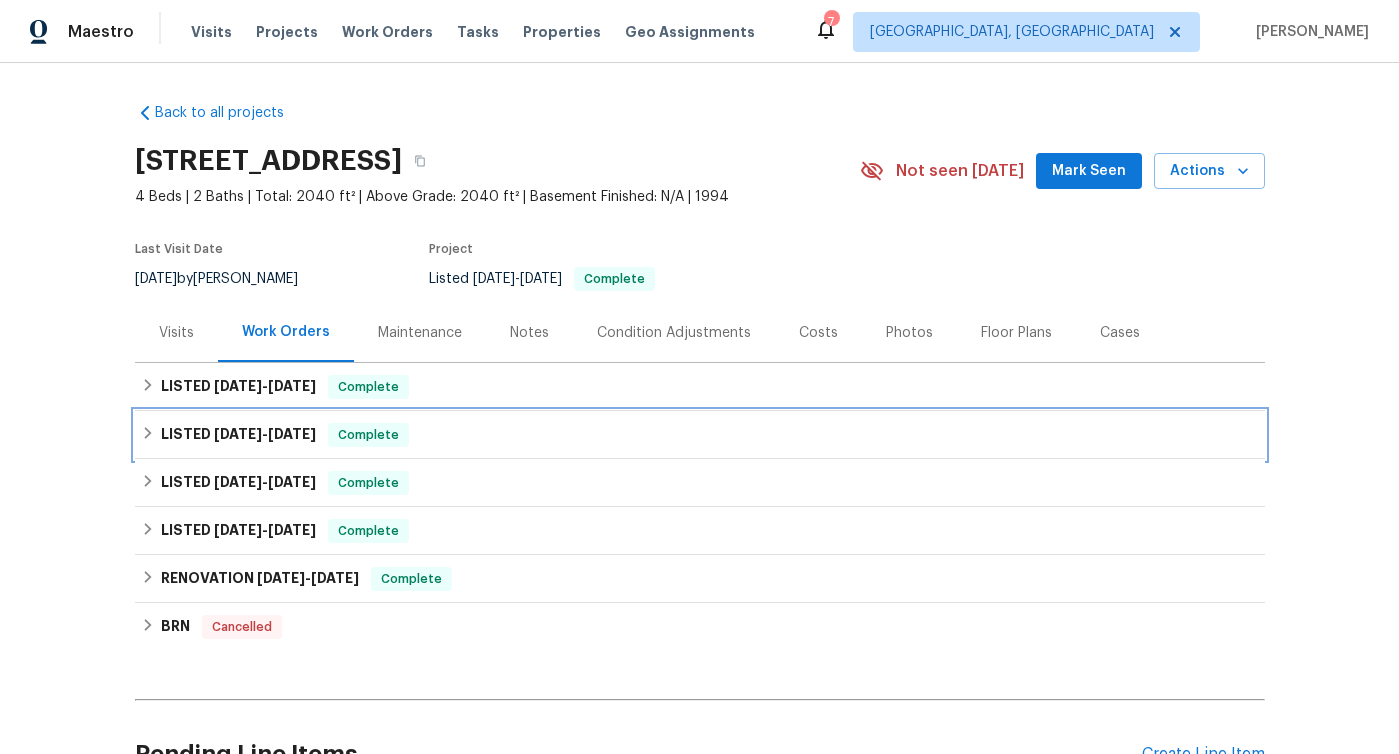 click 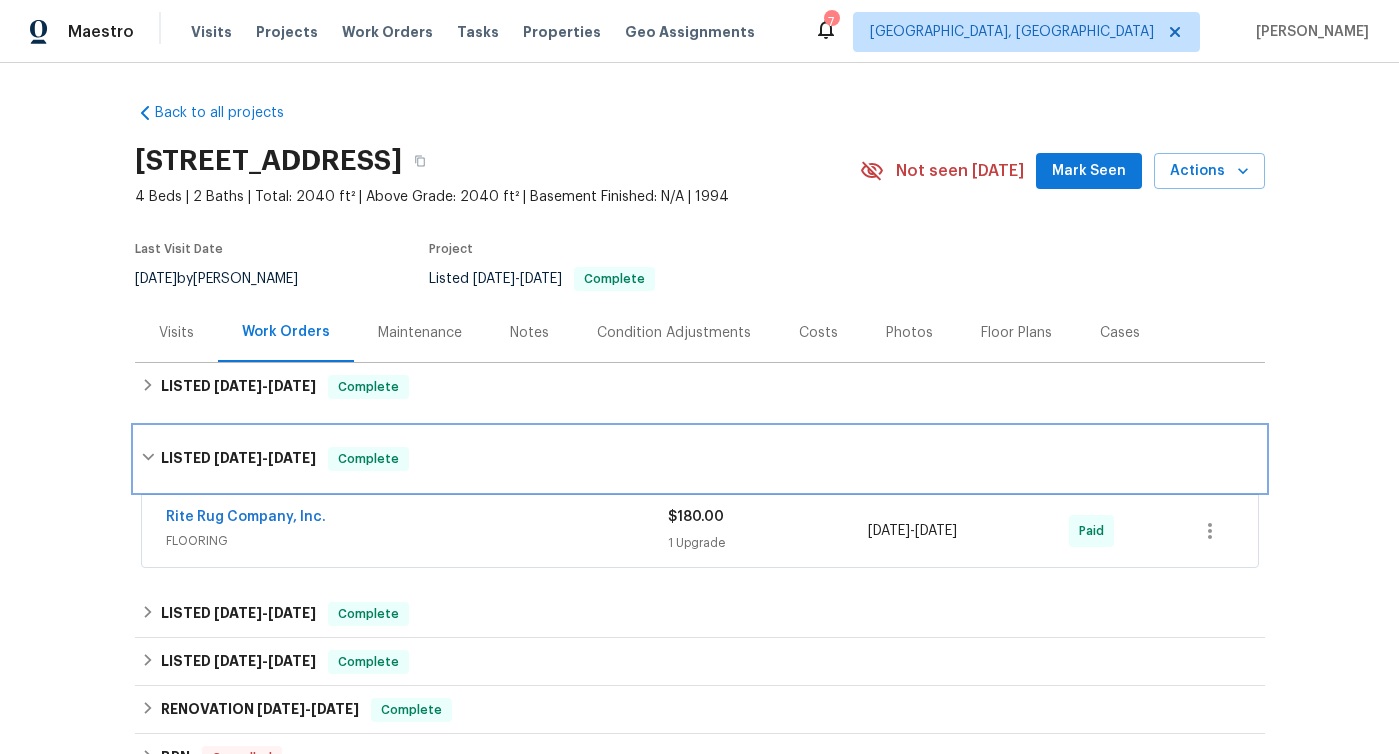 click 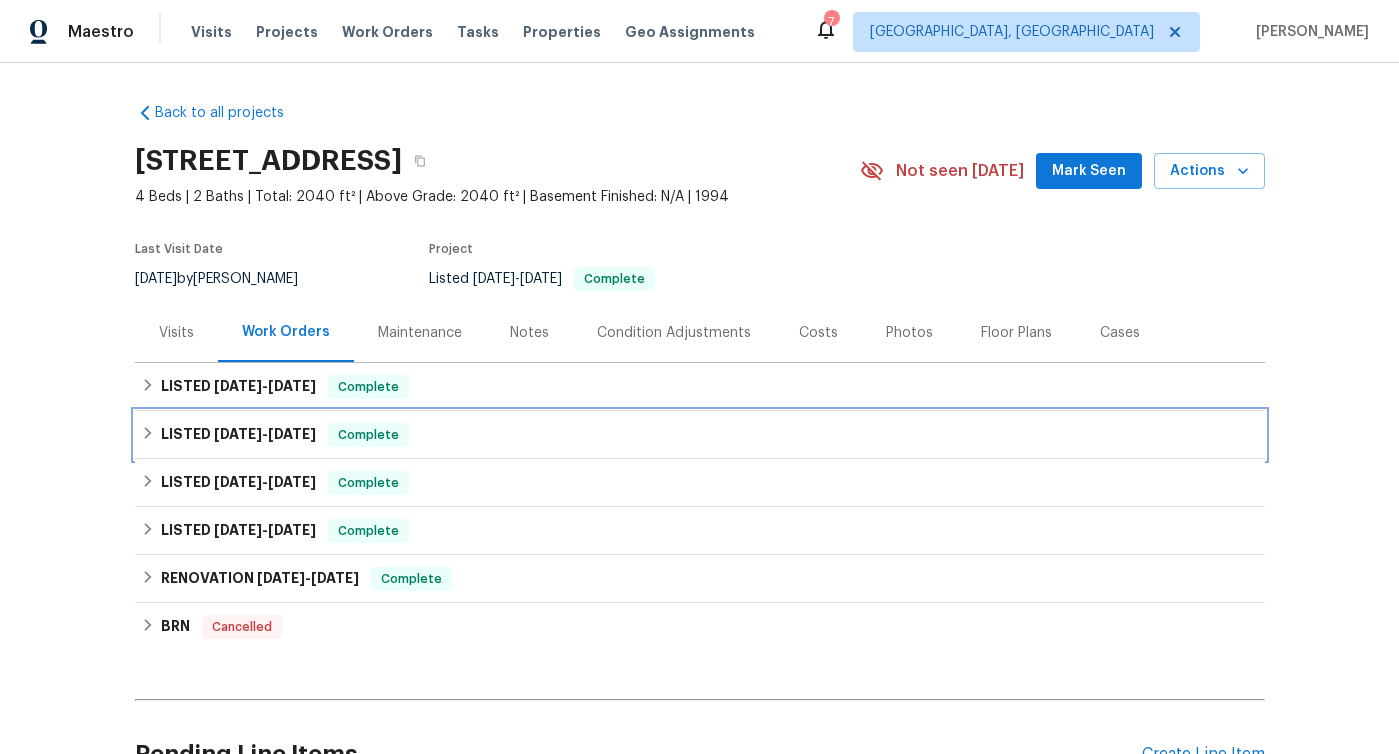 click 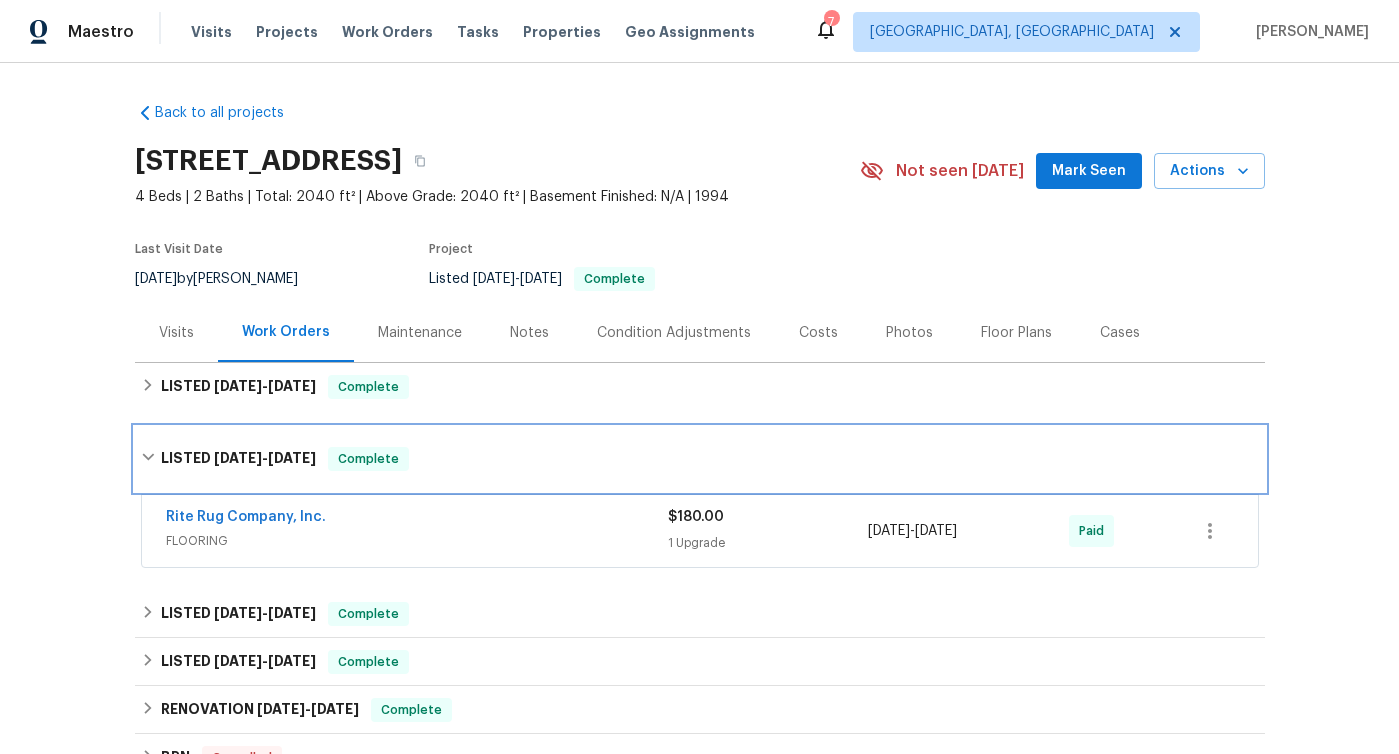 click on "LISTED   [DATE]  -  [DATE] Complete" at bounding box center (700, 459) 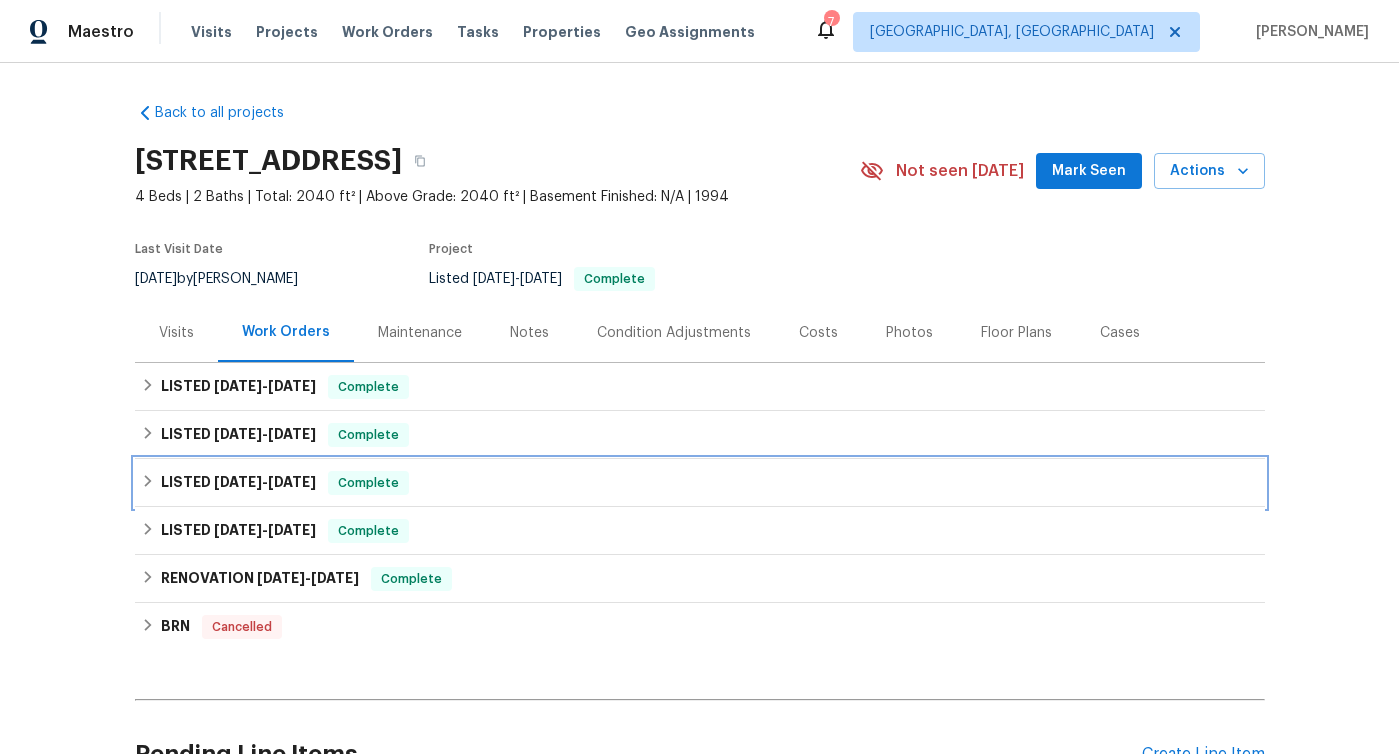 click 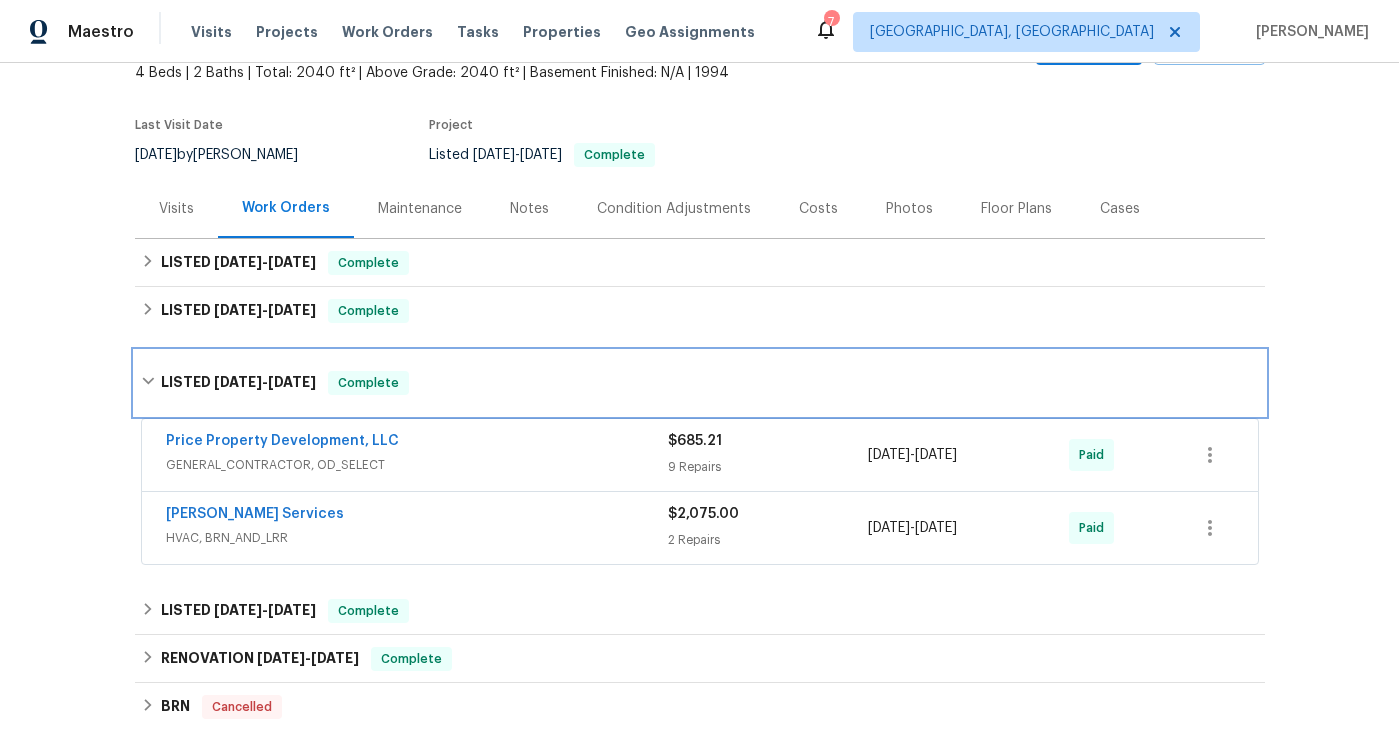 scroll, scrollTop: 123, scrollLeft: 0, axis: vertical 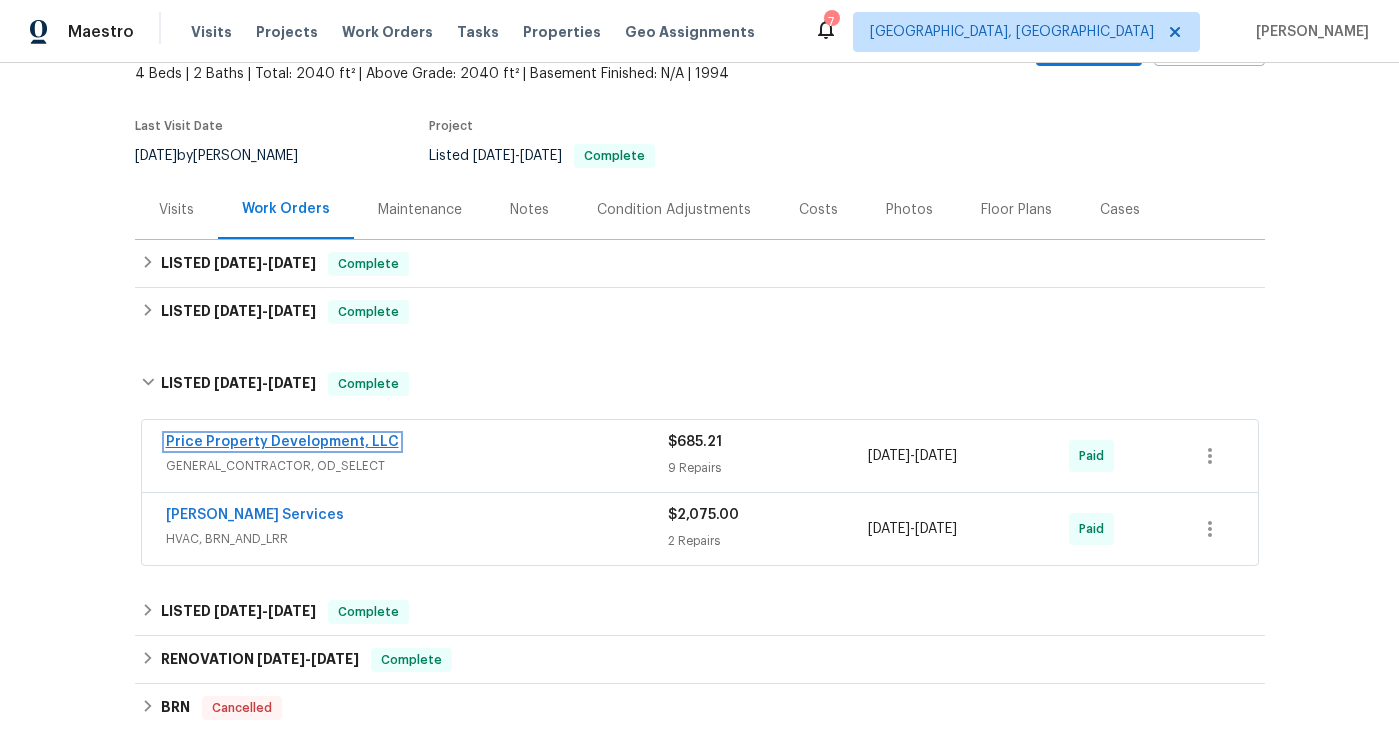 click on "Price Property Development, LLC" at bounding box center (282, 442) 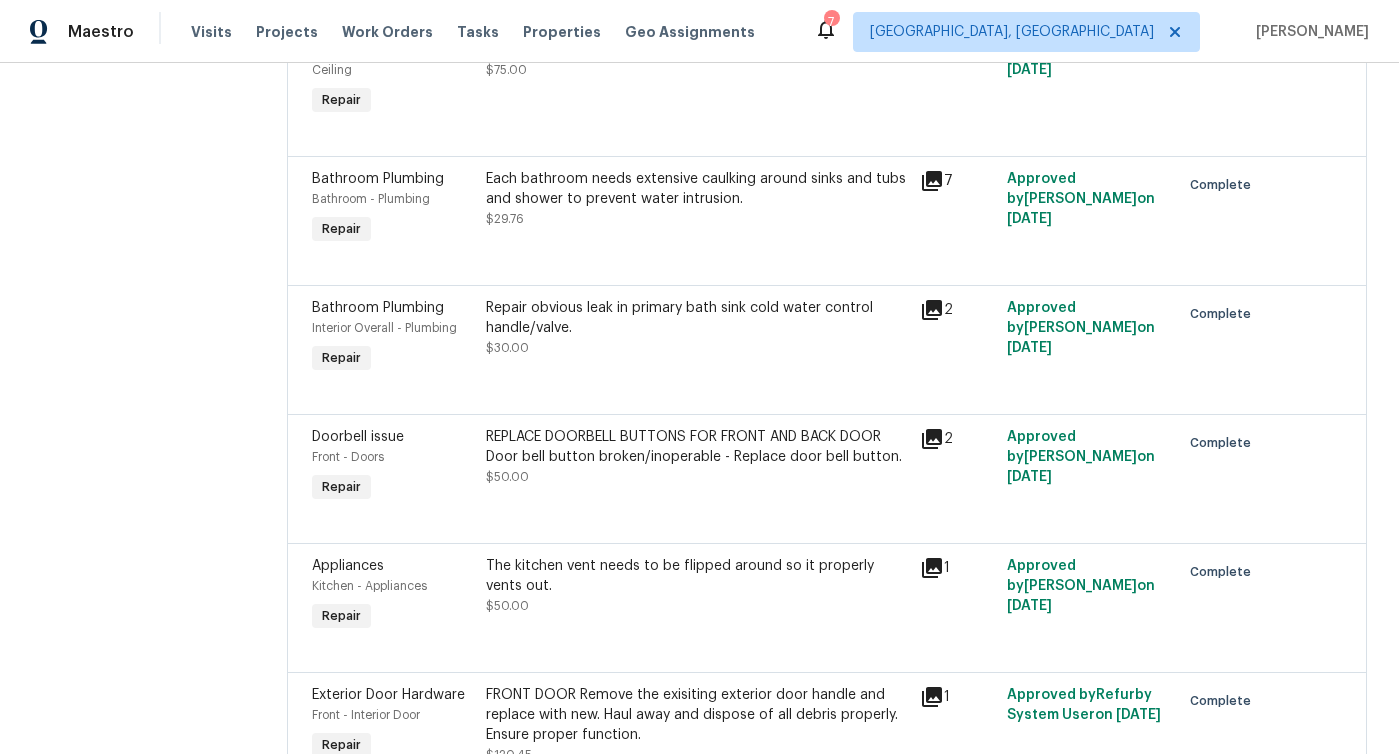 scroll, scrollTop: 0, scrollLeft: 0, axis: both 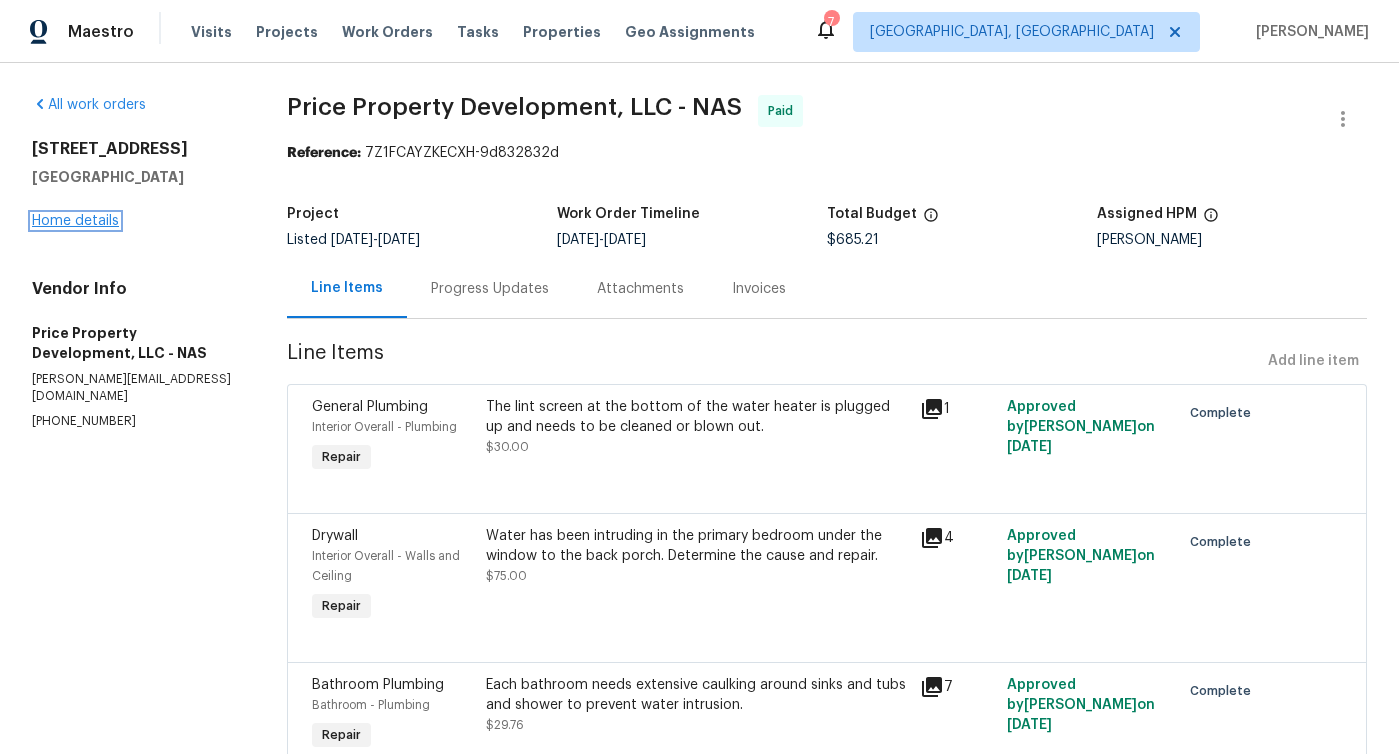 click on "Home details" at bounding box center [75, 221] 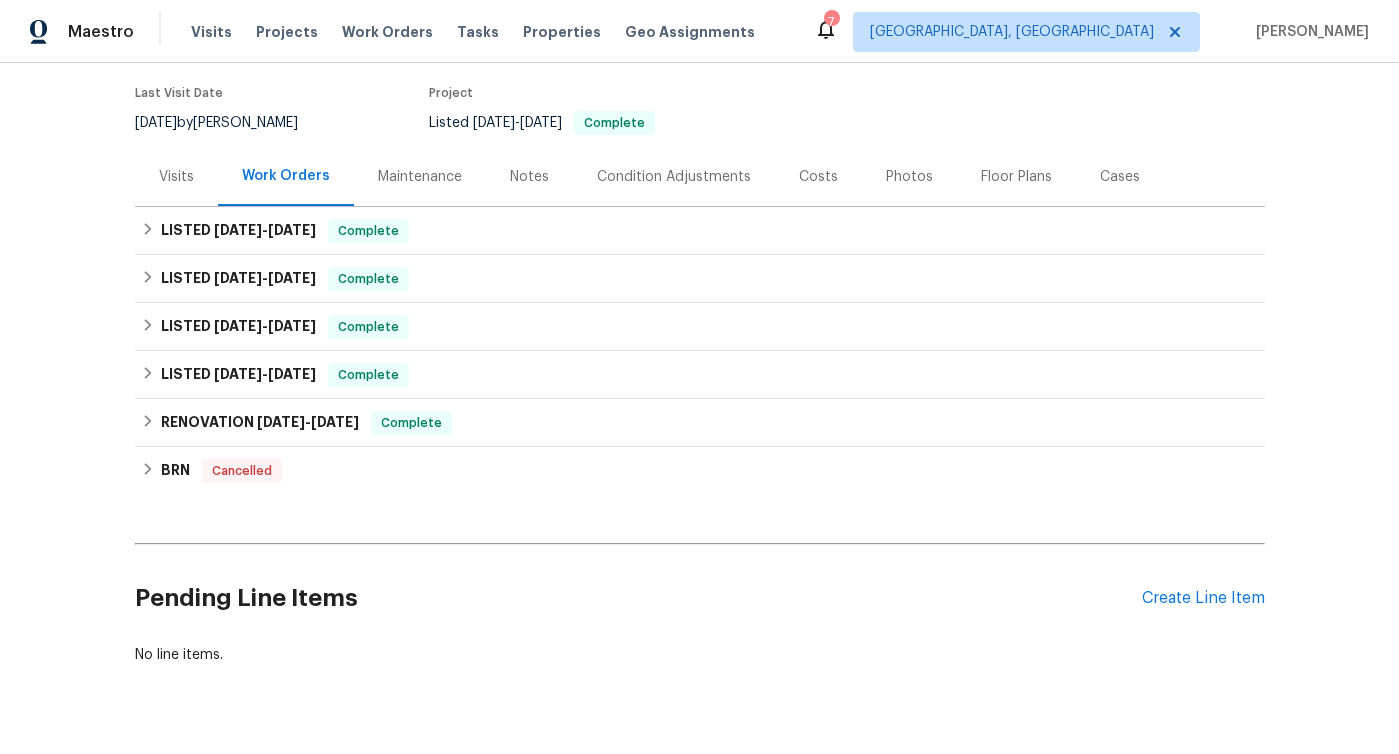 scroll, scrollTop: 160, scrollLeft: 0, axis: vertical 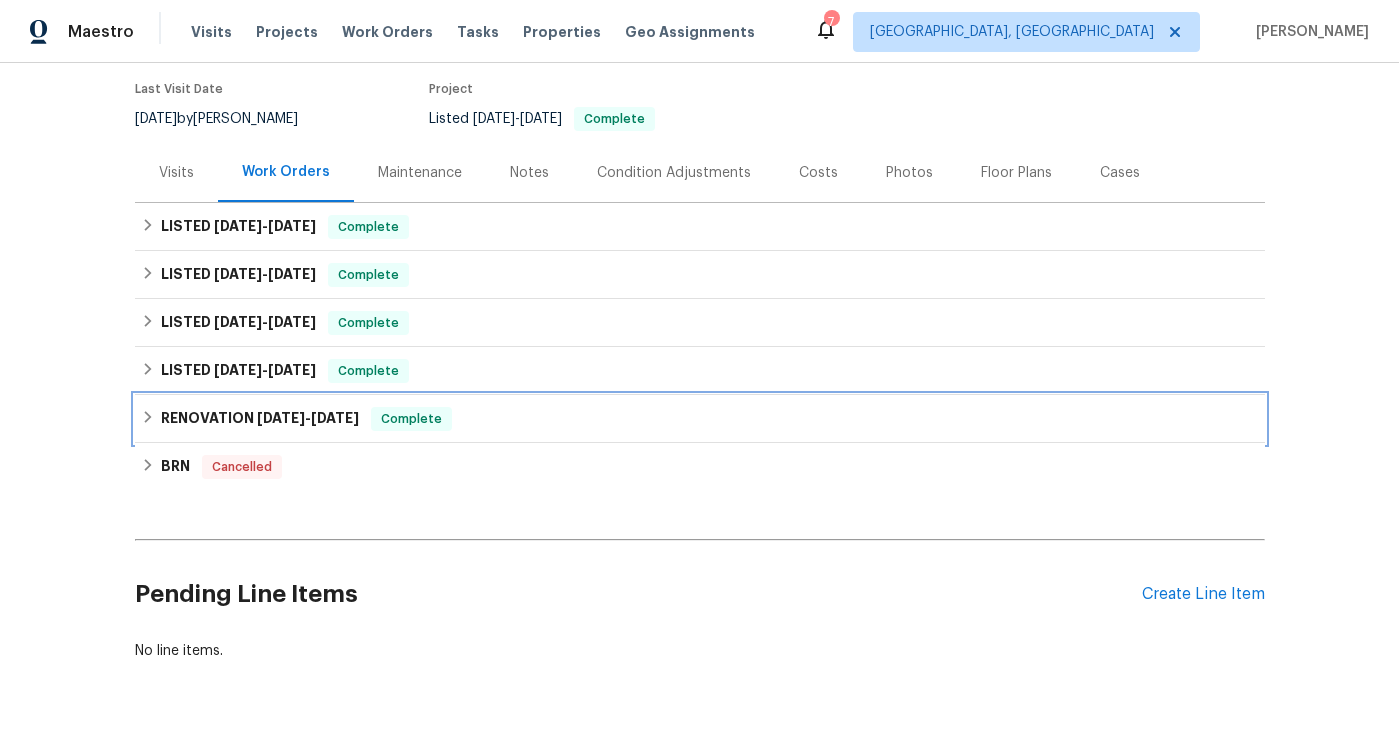 click on "RENOVATION   [DATE]  -  [DATE] Complete" at bounding box center (700, 419) 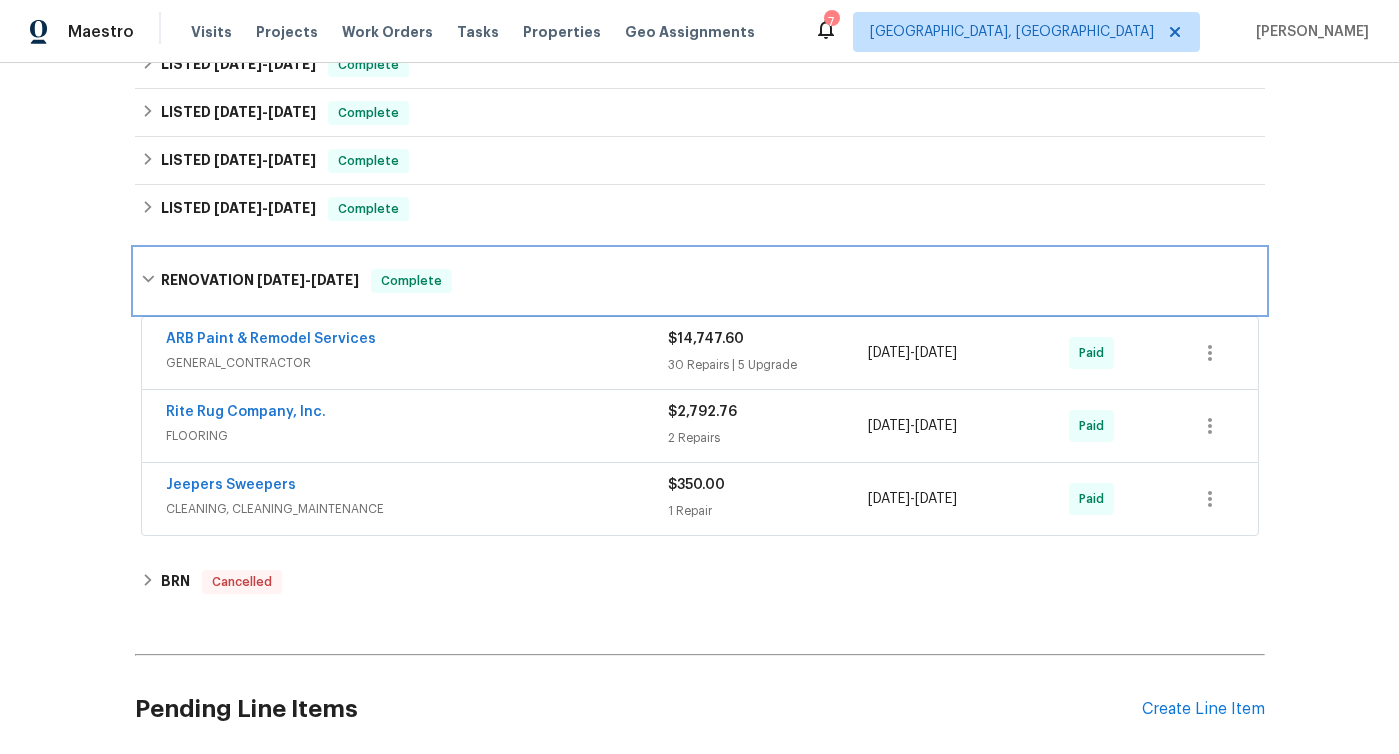 scroll, scrollTop: 324, scrollLeft: 0, axis: vertical 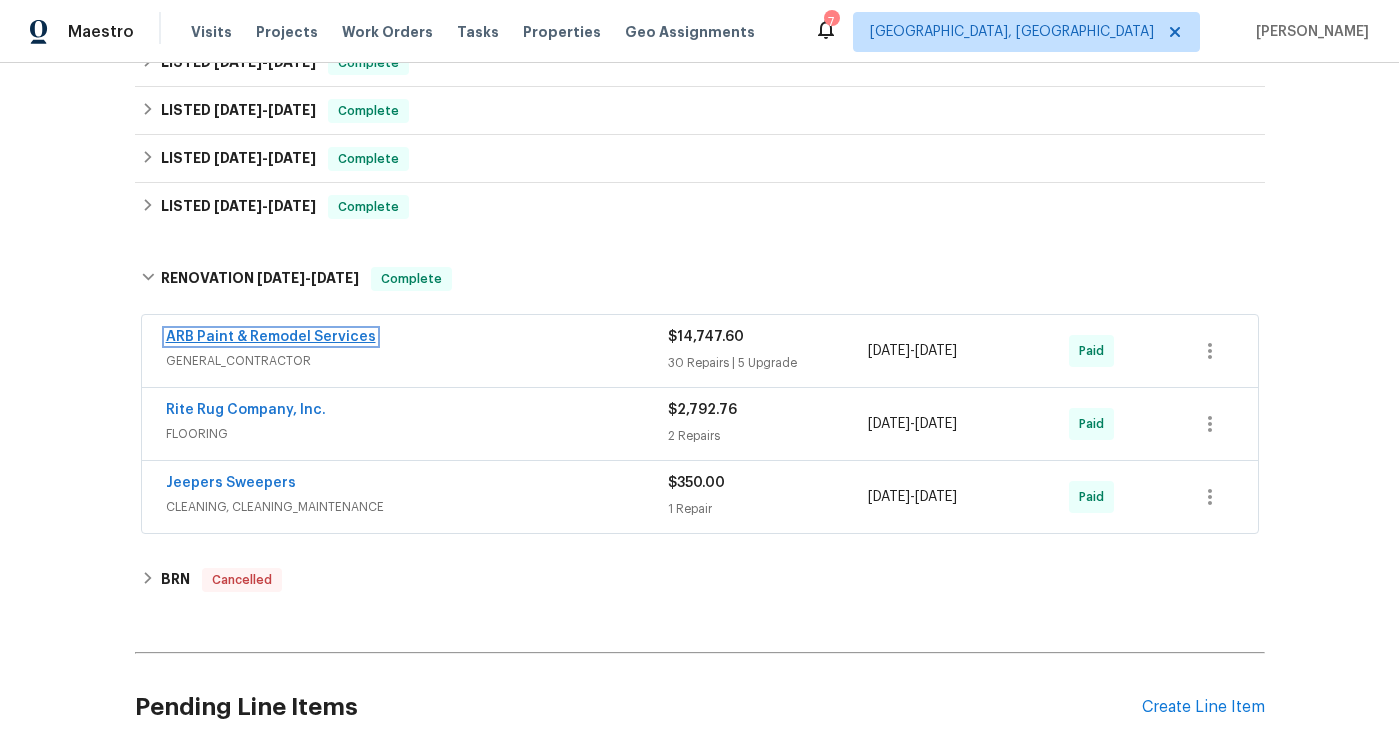 click on "ARB Paint & Remodel Services" at bounding box center (271, 337) 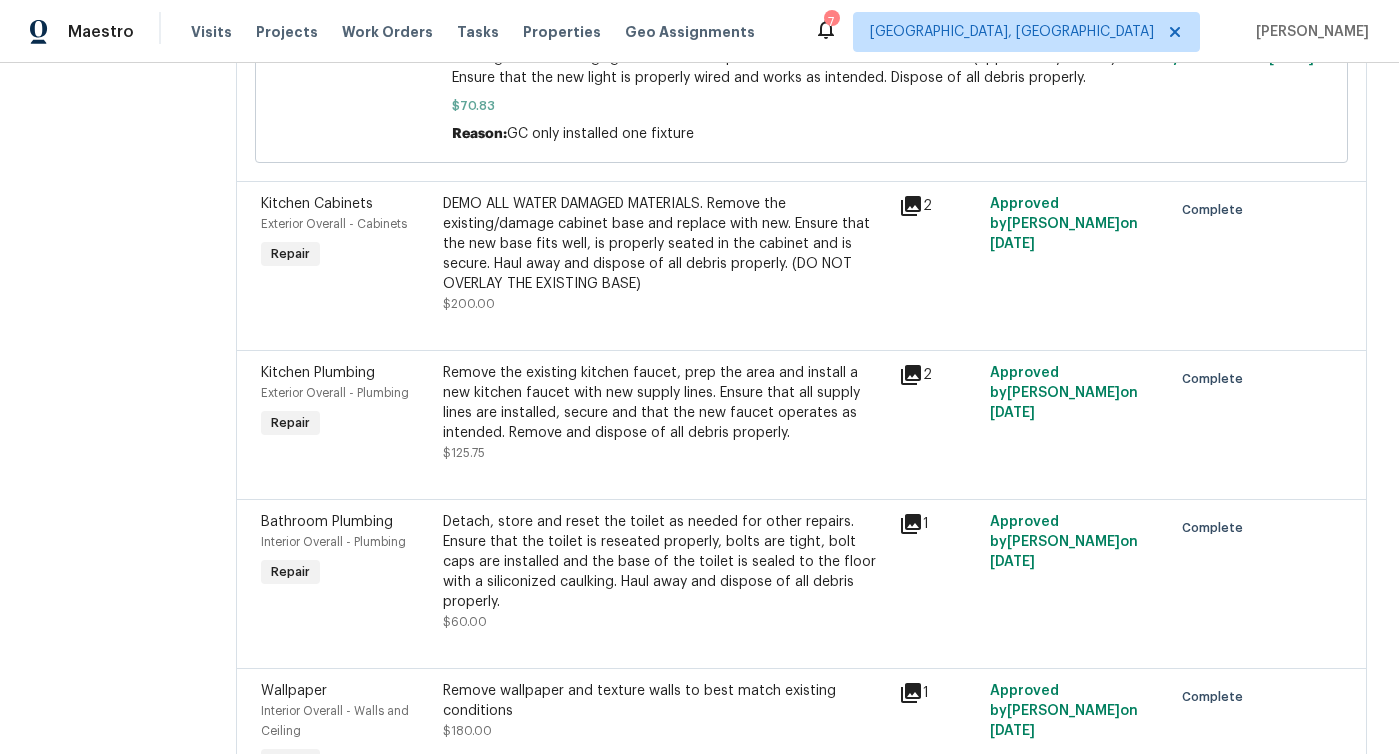 scroll, scrollTop: 3458, scrollLeft: 0, axis: vertical 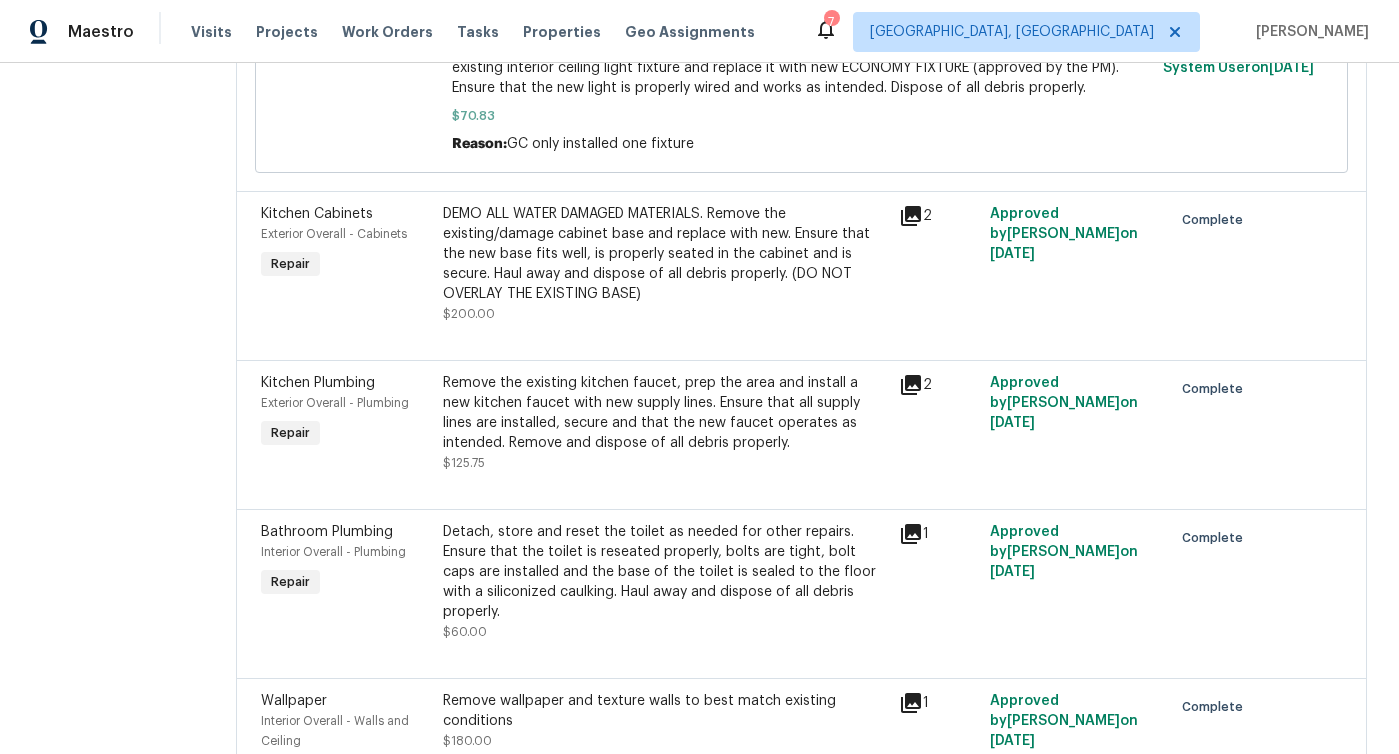 click 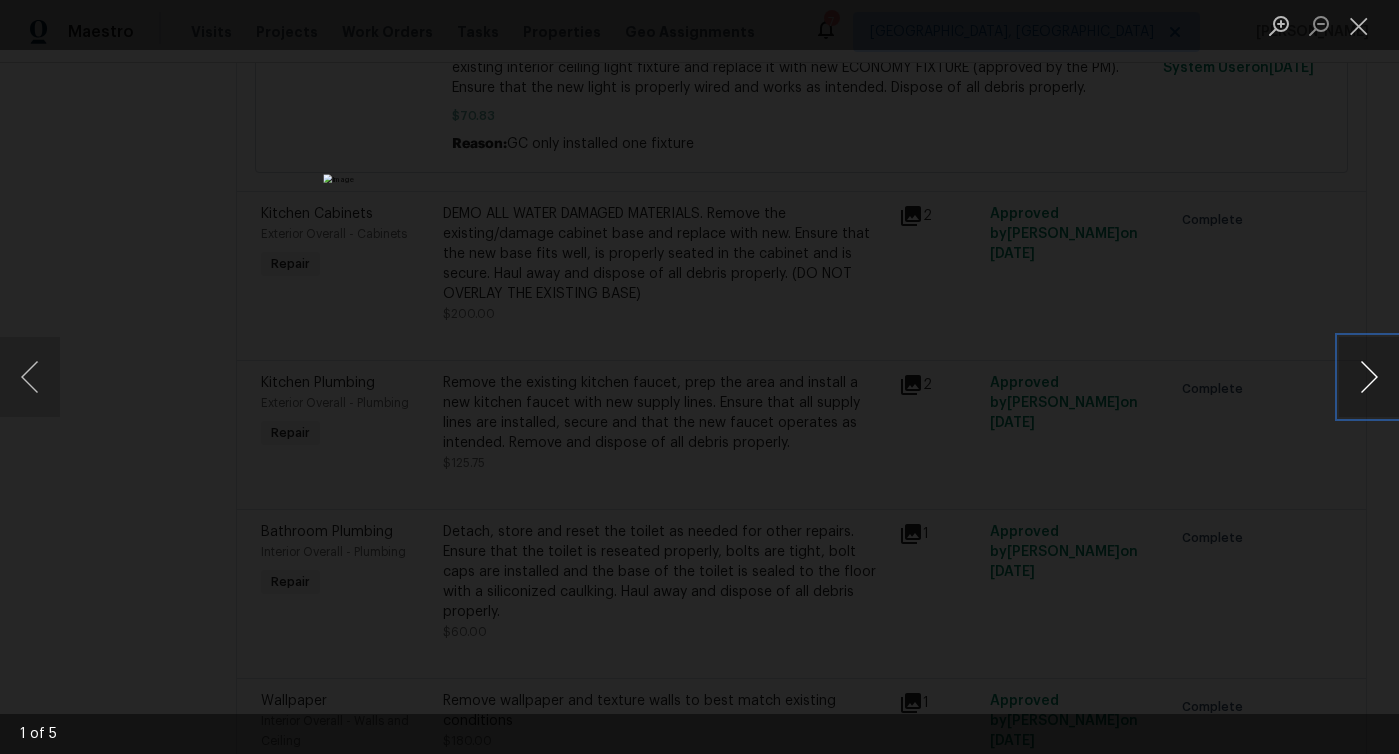click at bounding box center [1369, 377] 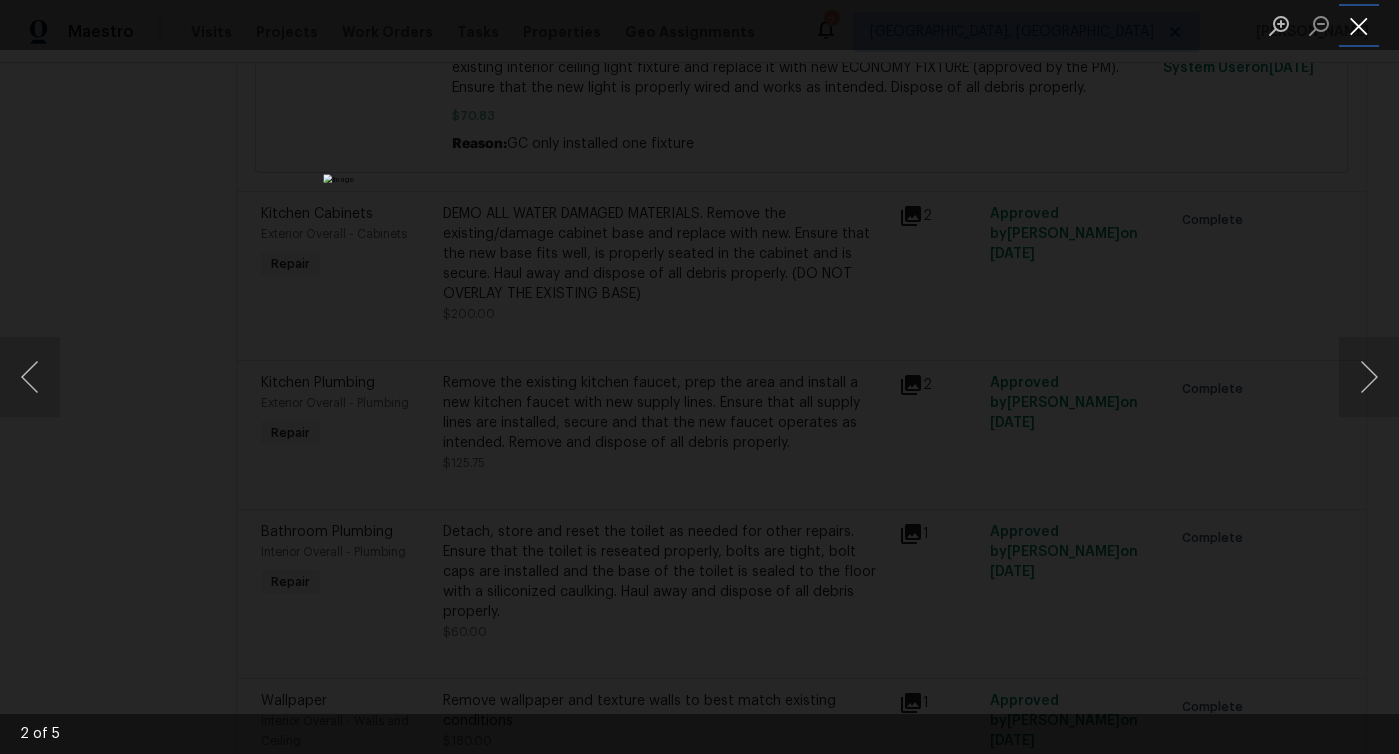 click at bounding box center [1359, 25] 